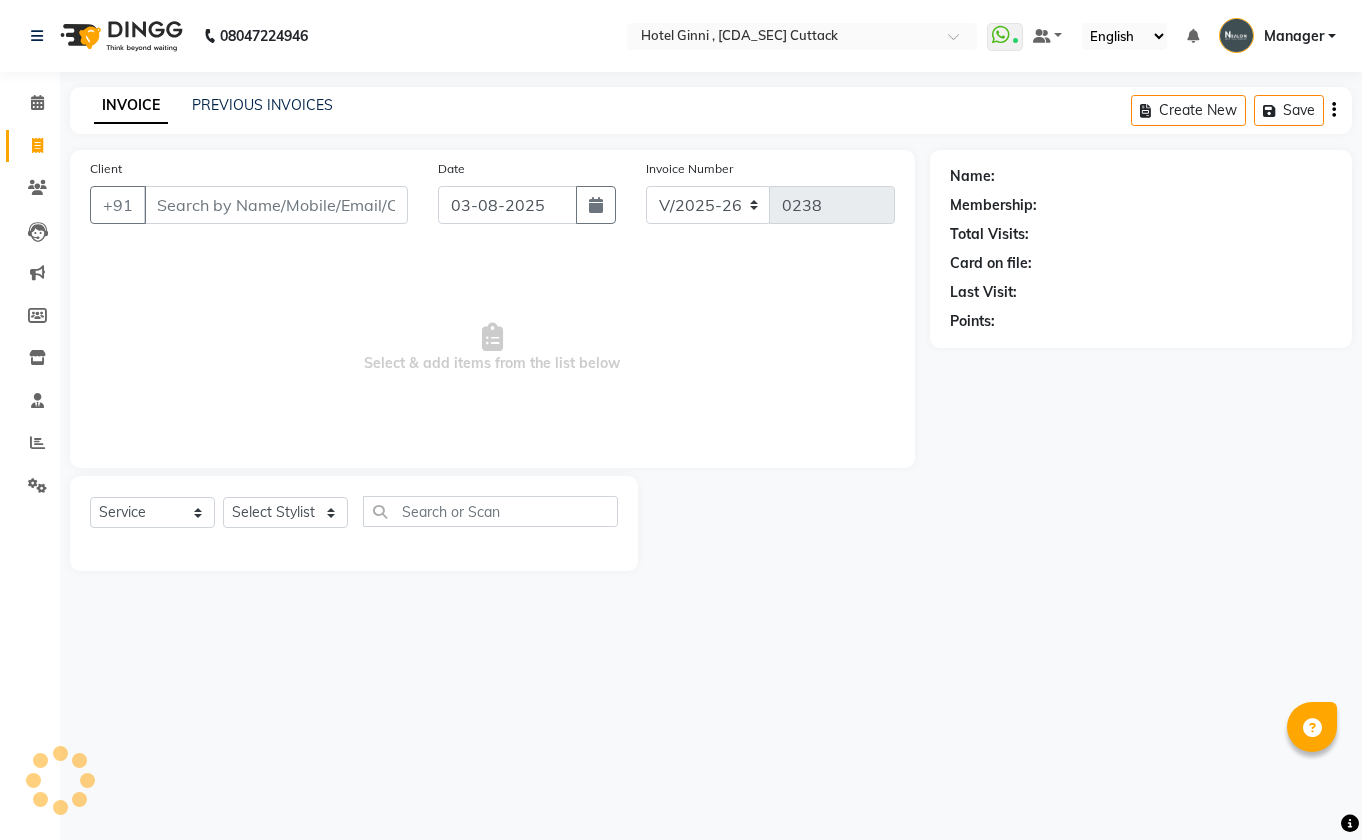 select on "7840" 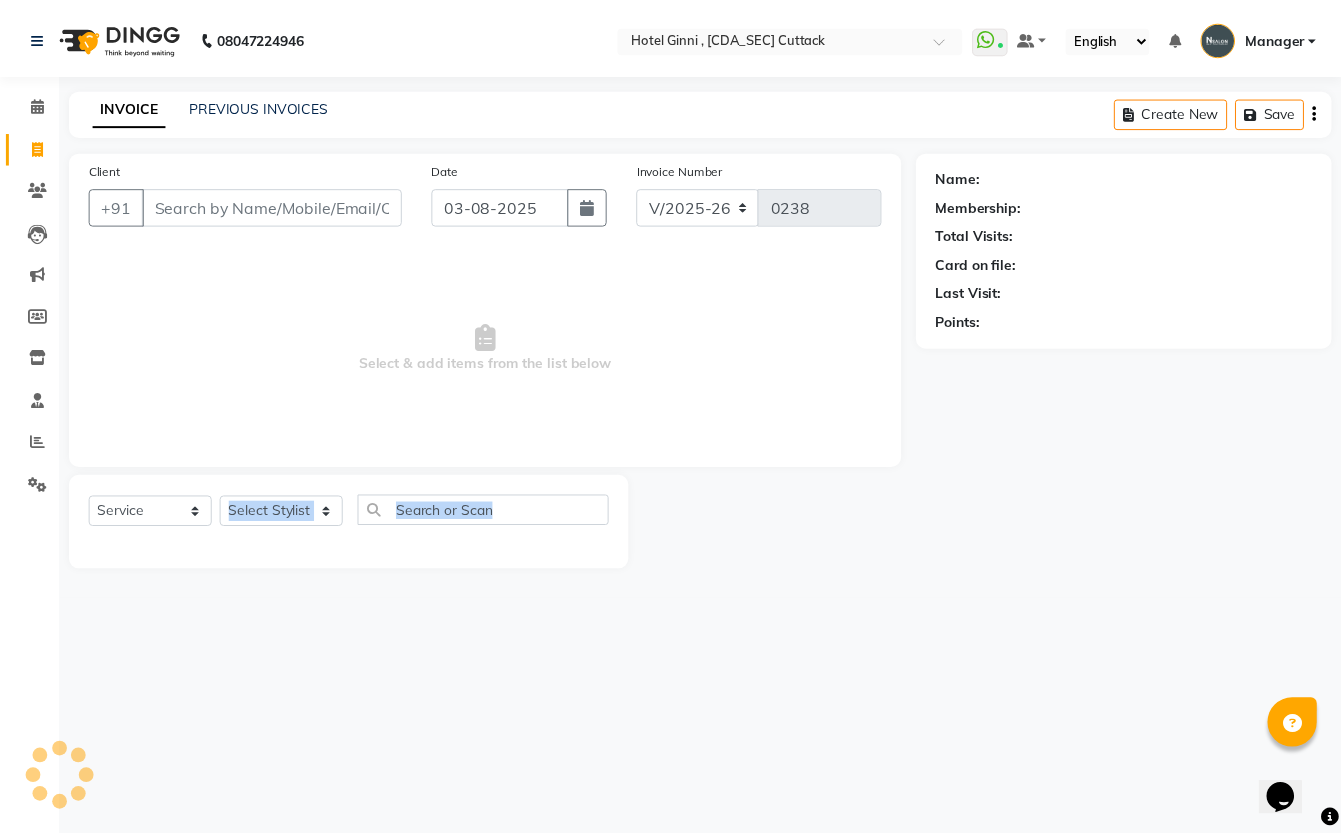 scroll, scrollTop: 0, scrollLeft: 0, axis: both 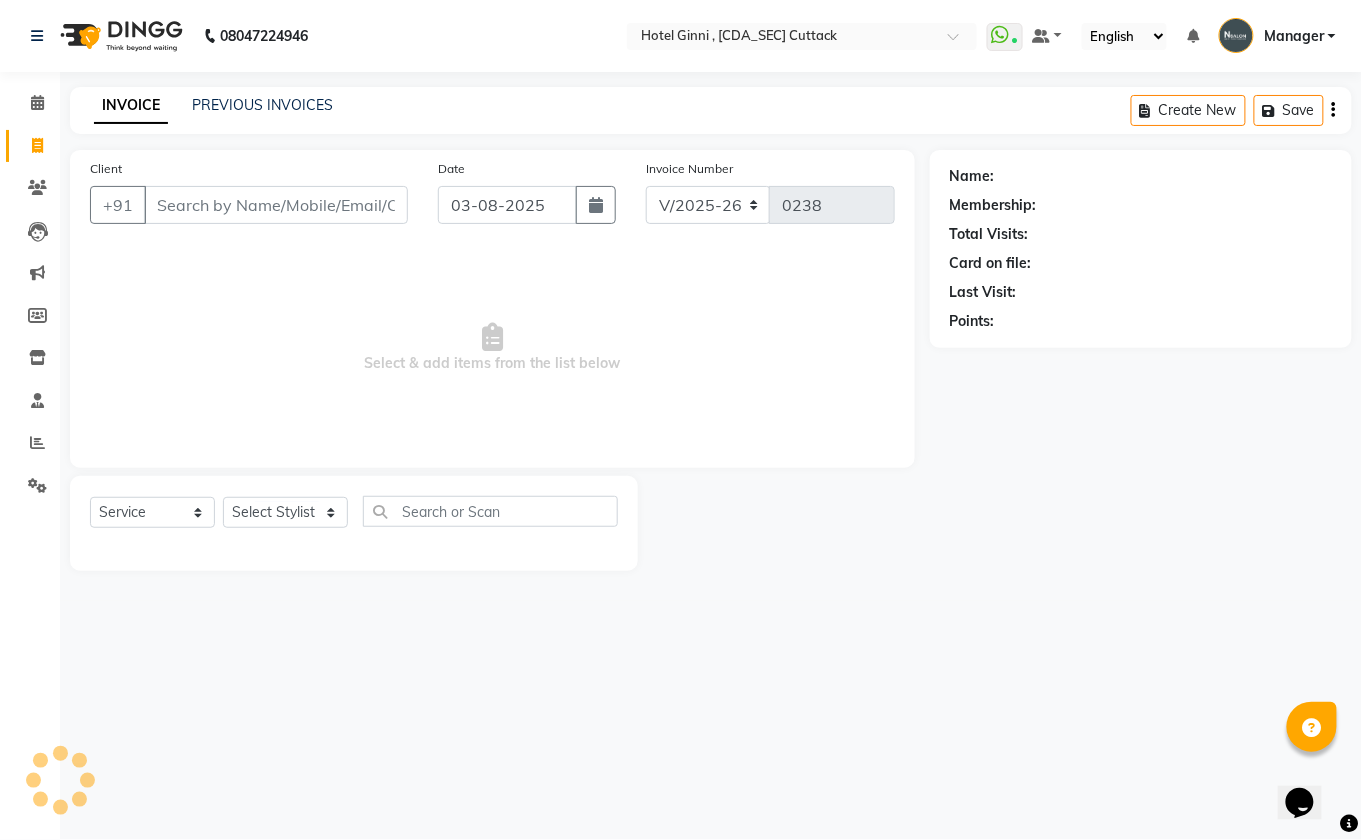 click on "Select & add items from the list below" at bounding box center [492, 348] 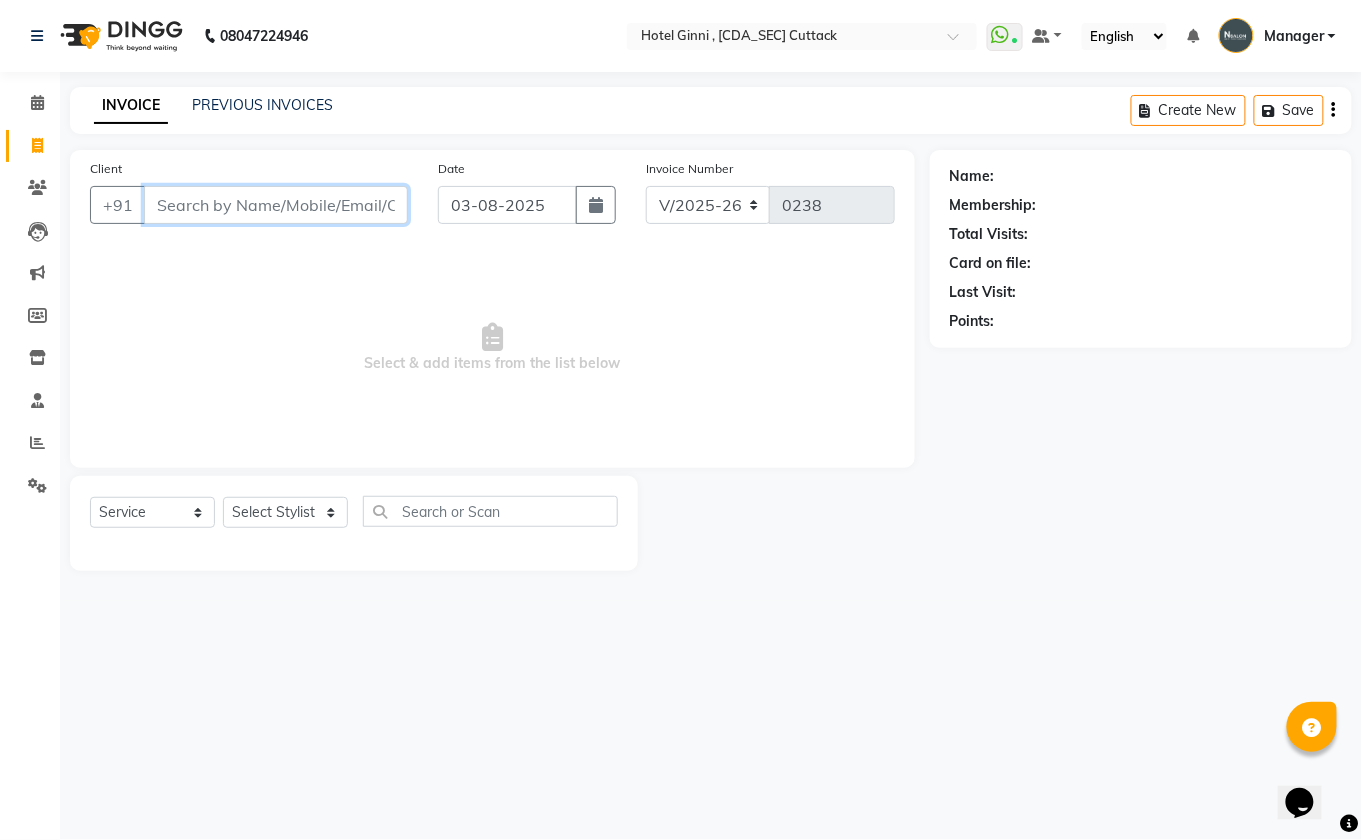 click on "Client" at bounding box center (276, 205) 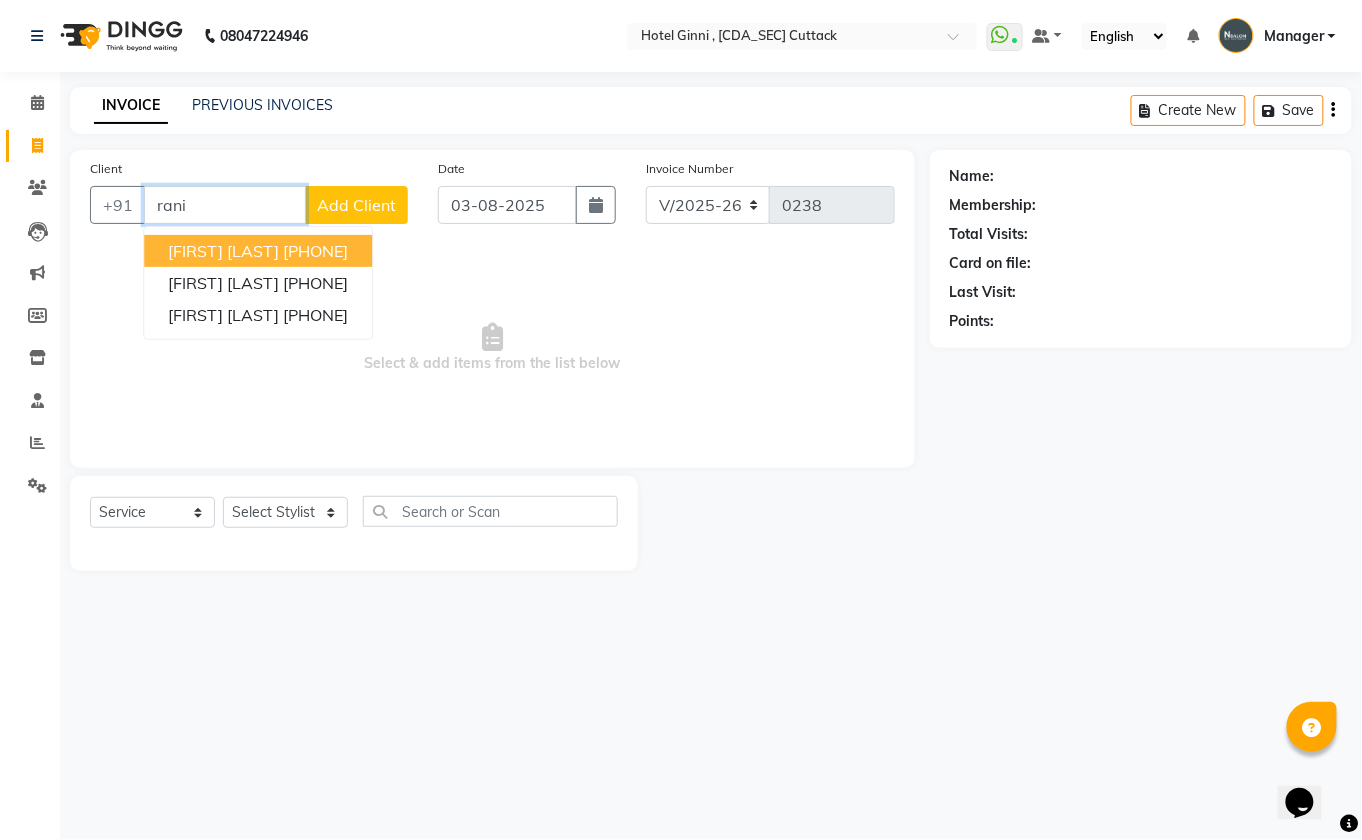 click on "rani" at bounding box center (225, 205) 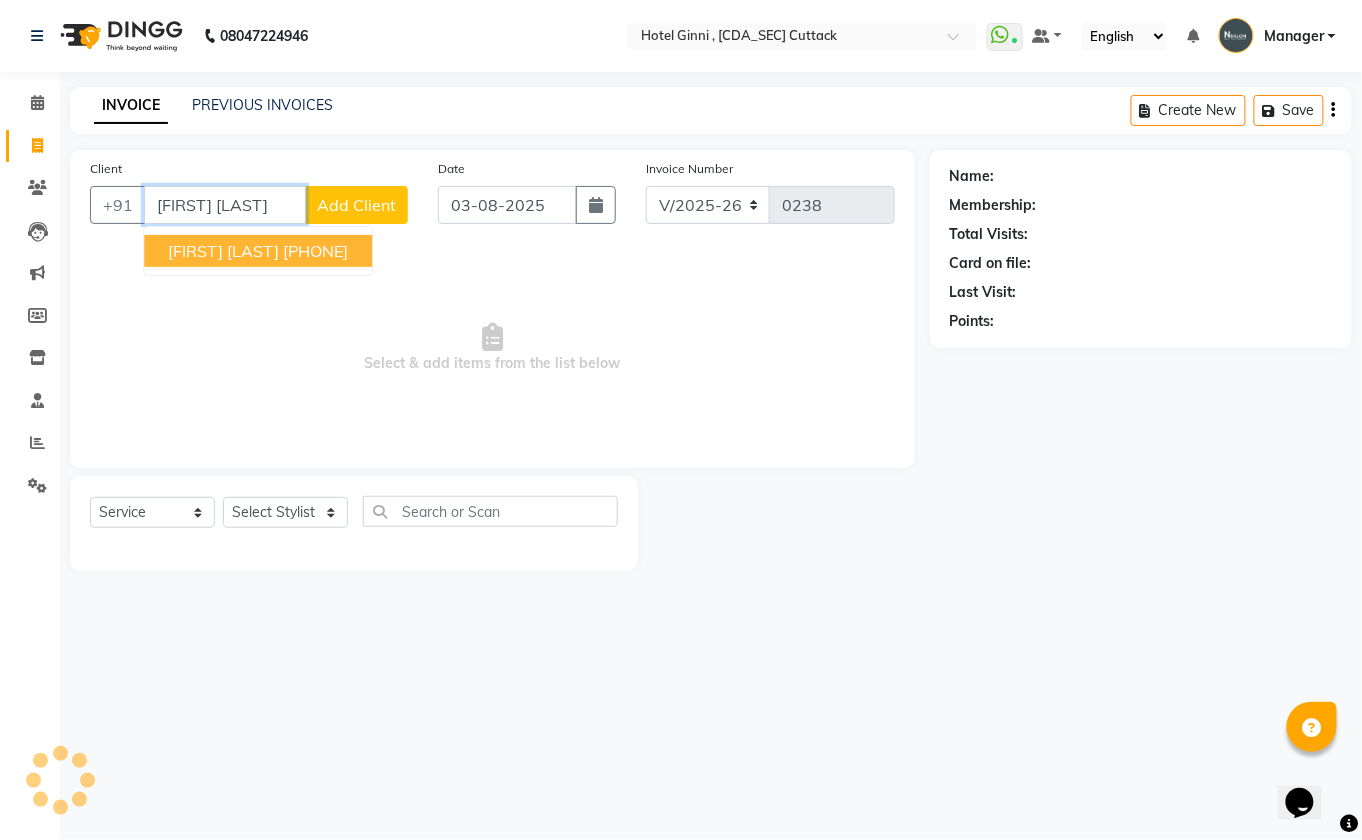 click on "[FIRST] [LAST]" at bounding box center (225, 205) 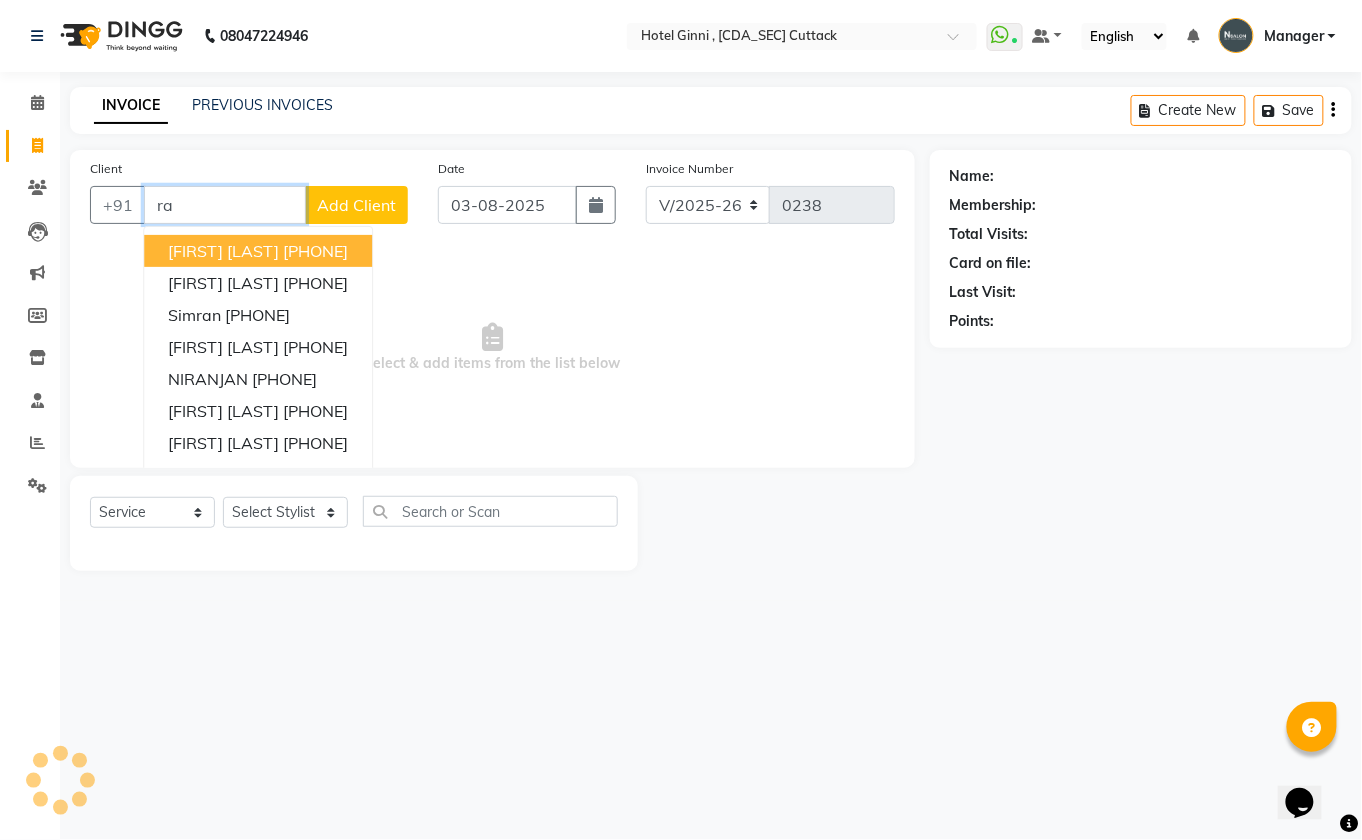 type on "r" 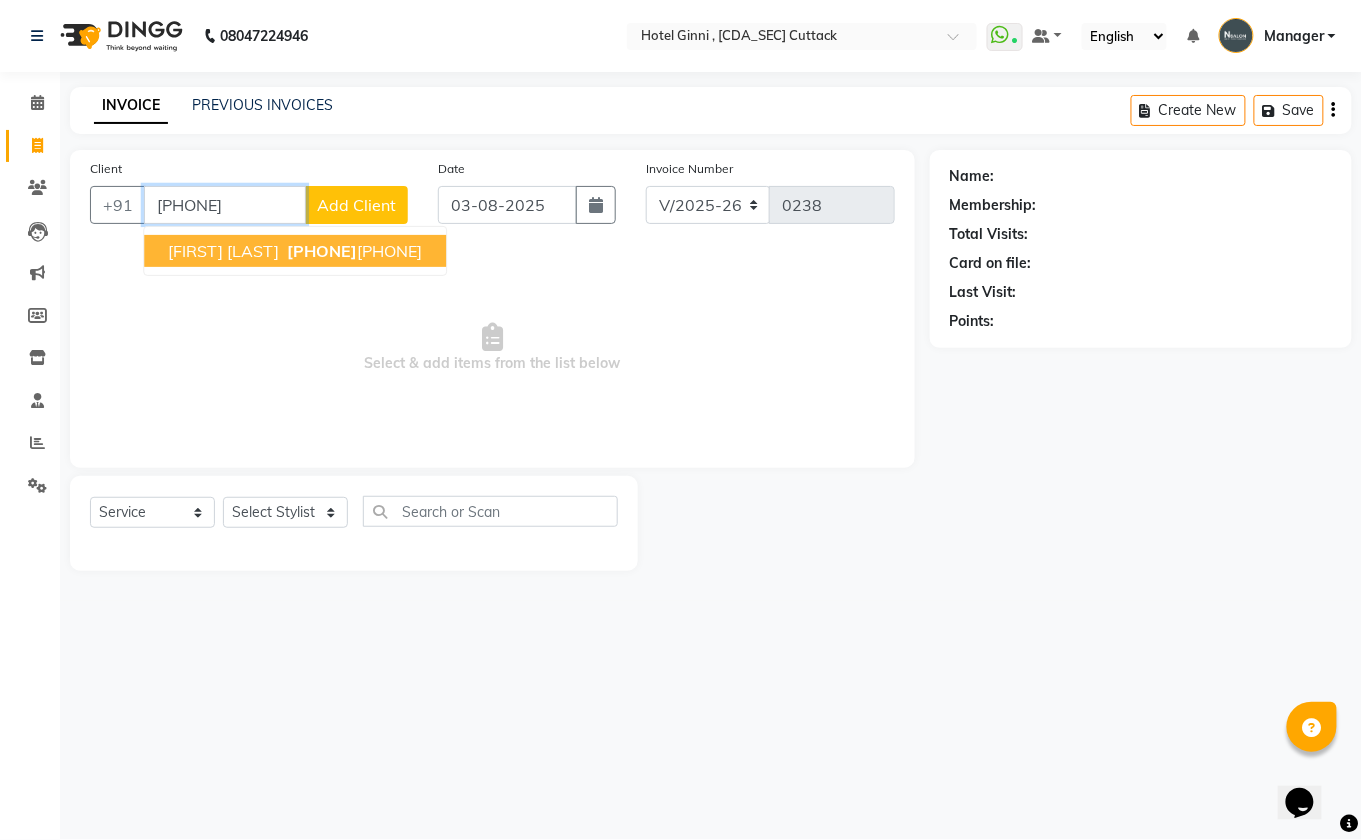 click on "[FIRST] [LAST] [PHONE]" at bounding box center [295, 251] 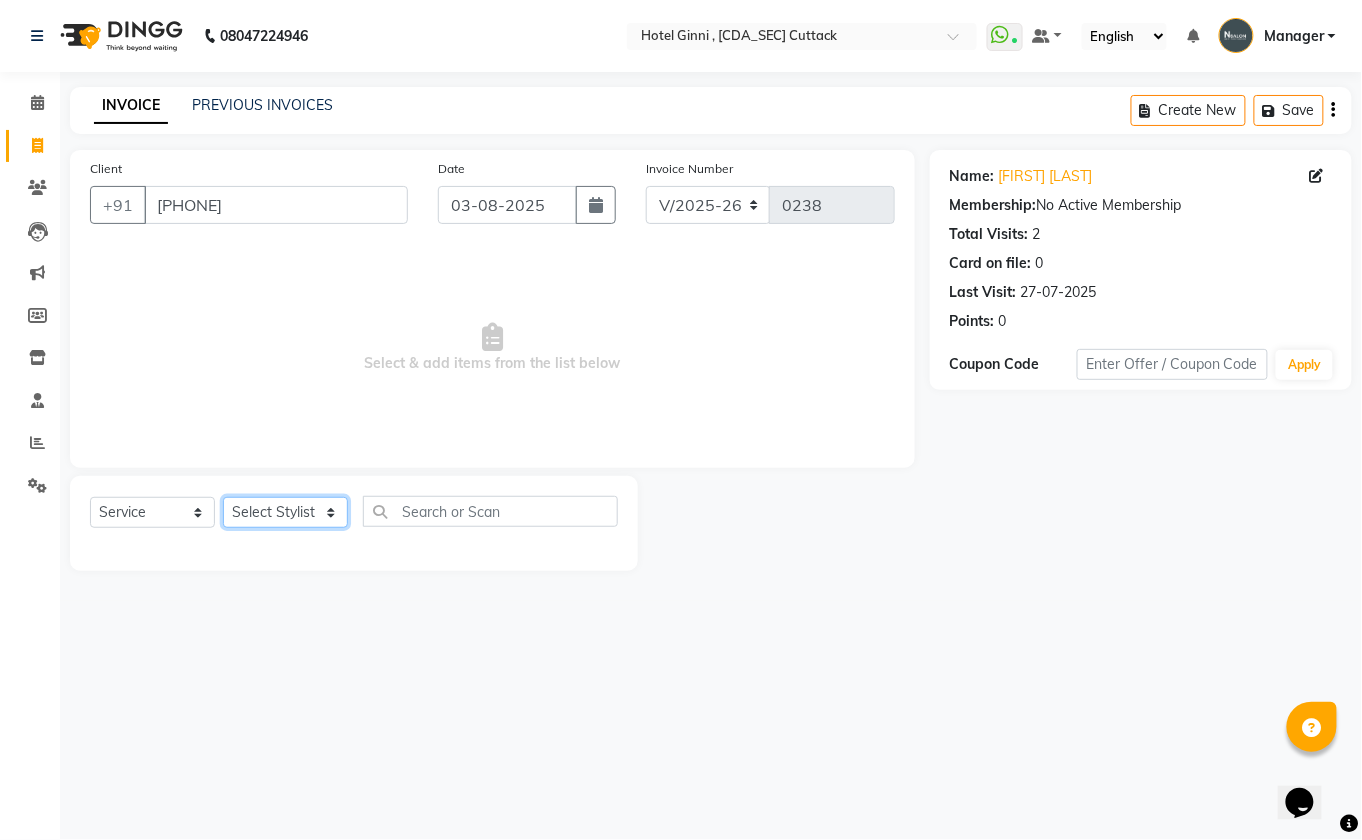 click on "Select Stylist Ali Khan Aslam Salmani Deepshikha Otwar Manager Mehak Khan ROHAN VAID RUPA LAMA Sahil Ahmed sushma dhuvr" 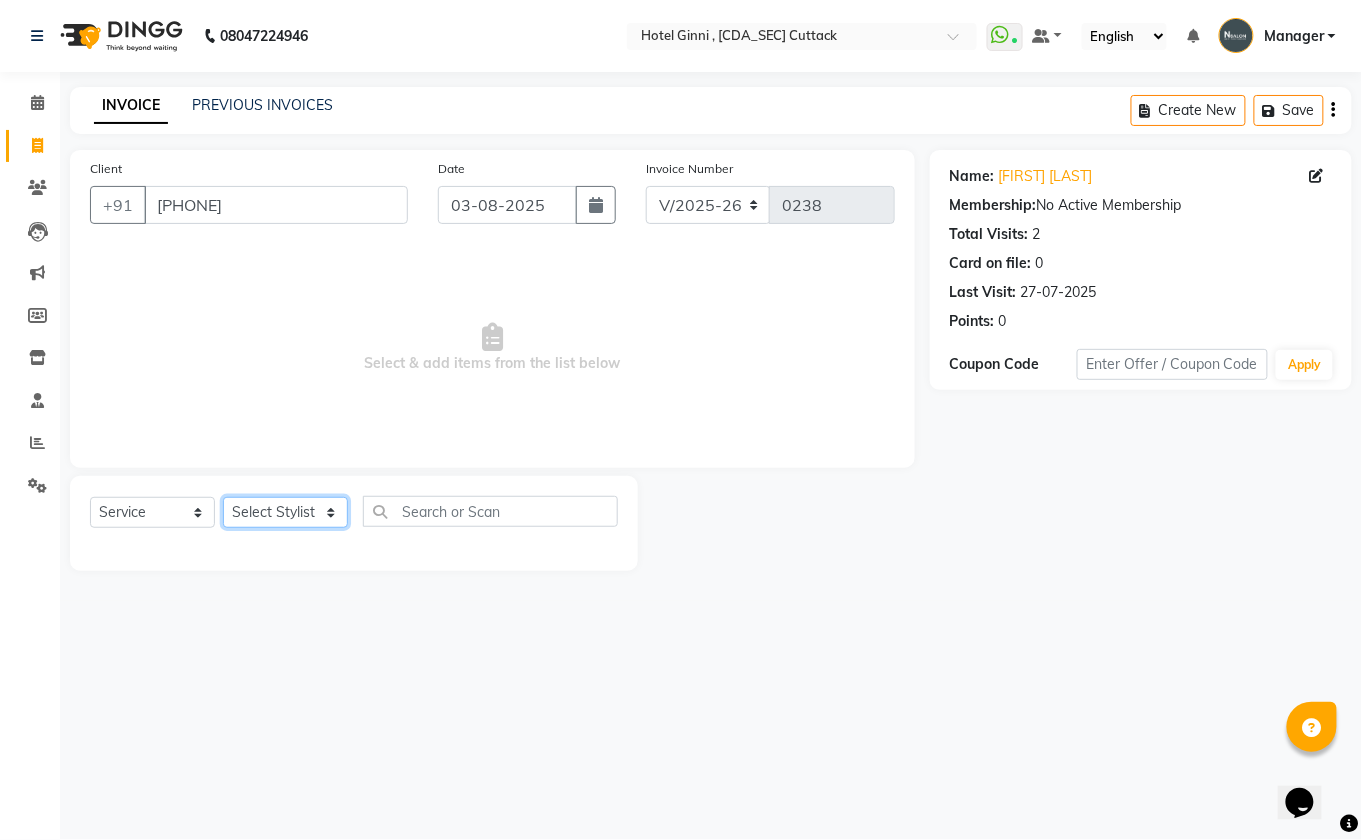 select on "80474" 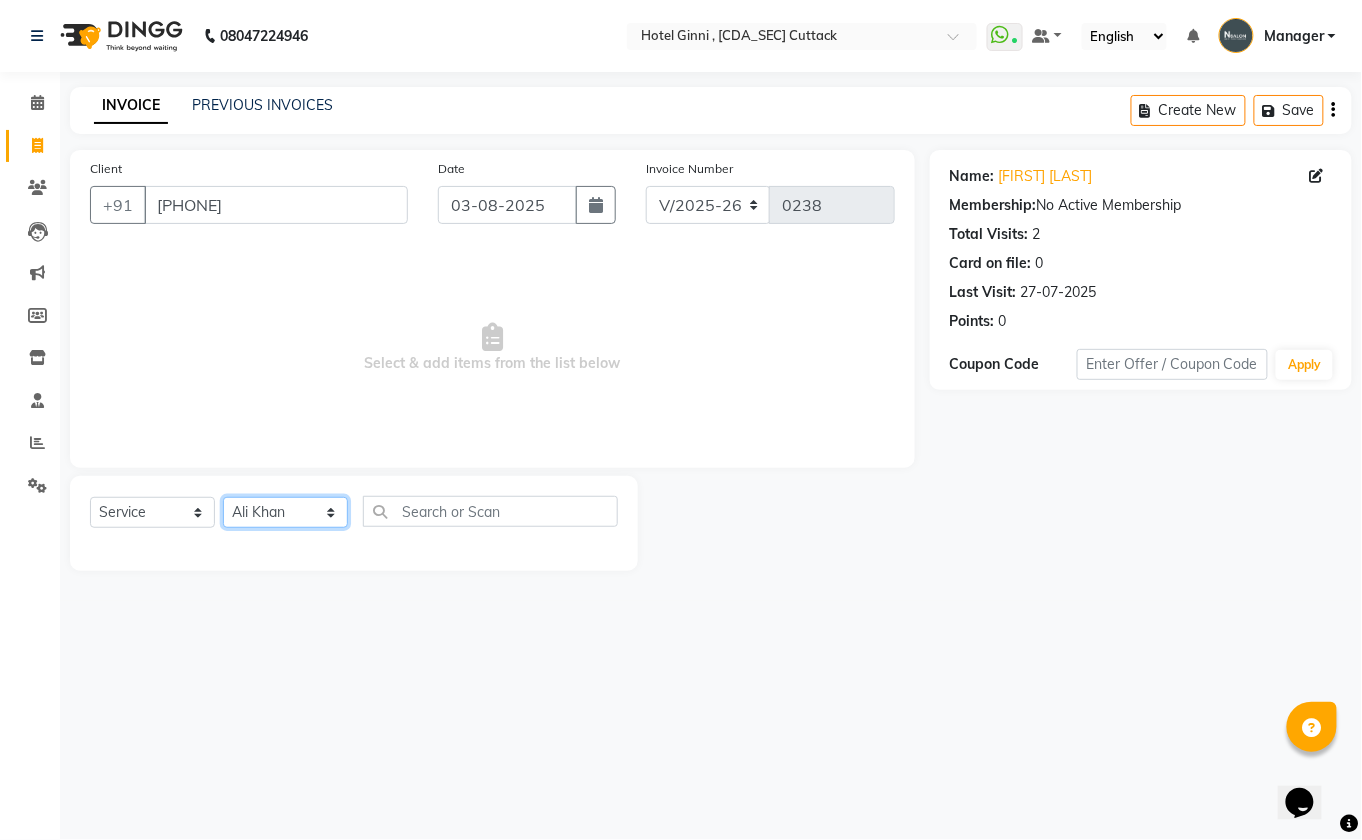 click on "Select Stylist Ali Khan Aslam Salmani Deepshikha Otwar Manager Mehak Khan ROHAN VAID RUPA LAMA Sahil Ahmed sushma dhuvr" 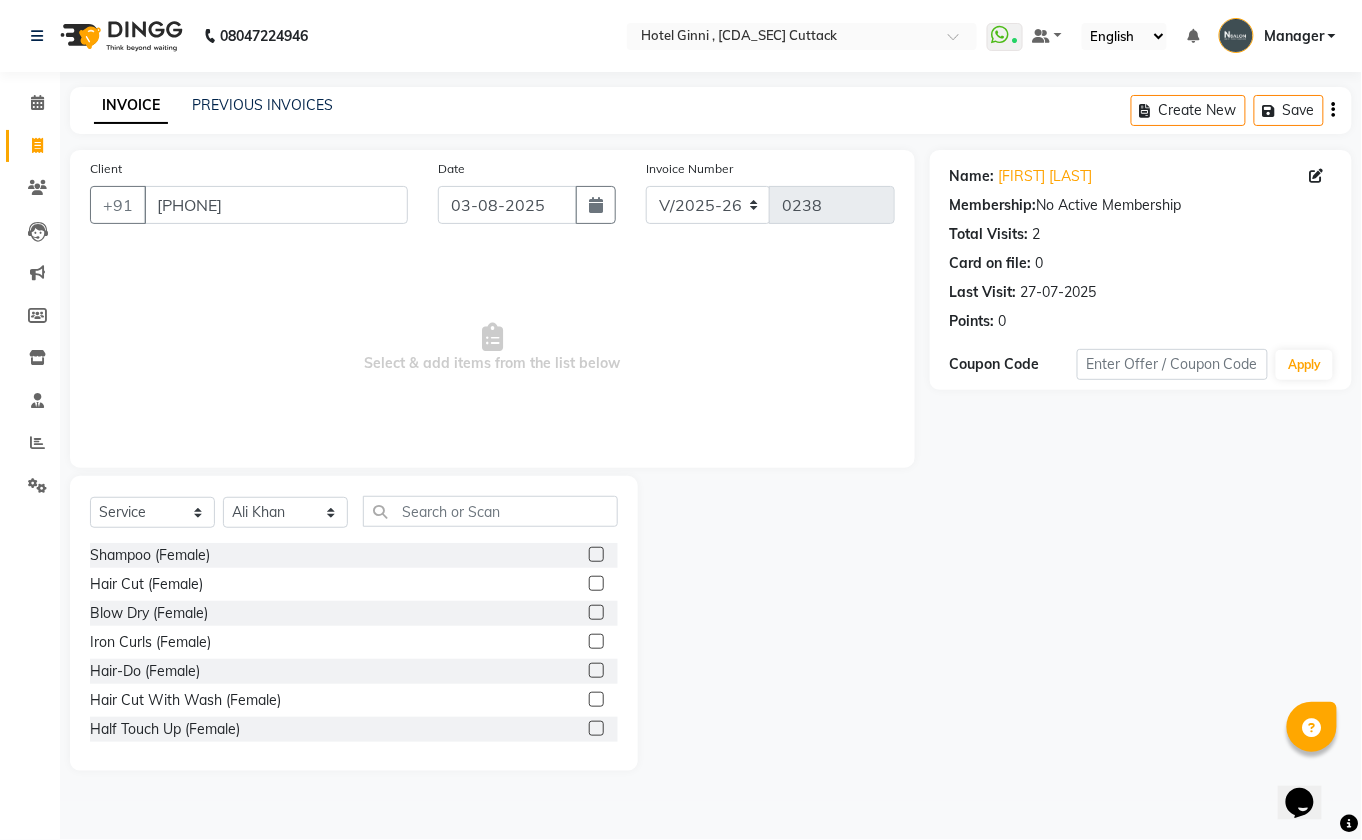 click on "Select  Service  Product  Membership  Package Voucher Prepaid Gift Card  Select Stylist Ali Khan Aslam Salmani Deepshikha Otwar Manager Mehak Khan ROHAN VAID RUPA LAMA Sahil Ahmed sushma dhuvr Shampoo (Female)  Hair Cut (Female)  Blow Dry (Female)  Iron Curls (Female)  Hair-Do (Female)  Hair Cut With Wash (Female)  Half Touch Up (Female)  Colour Touch Up (Female)  Highlights (Female)  Global Colour (Female)  Balayage (Female)  Smoothening (Female)  Keratin (Female)  Rebonding (Female)  Botox (Female)  Nano Plastia (Female)  Eye Make-Up (Female)  Base (Female)  Party Makeup - Basic Makeup  Party Makeup - HD Makeup  Party Makeup - Air Brush Makeup  Bridal Makeup - Basic Makeup  Bridal Makeup - HD Makeup  Bridal Makeup - Air Brush Makeup  Reception Makeup - Basic Makeup  Reception Makeup - HD Makeup  Reception Makeup - Air Brush Makeup  Hair Strengthening Treatment (Female)  Anti-Dandruff Treatment (Female)  Head Oil Massage (Without wash) (Female)  Hair Spa Small (Female)  Hair Spa Medium (Female)  Back (Male)" 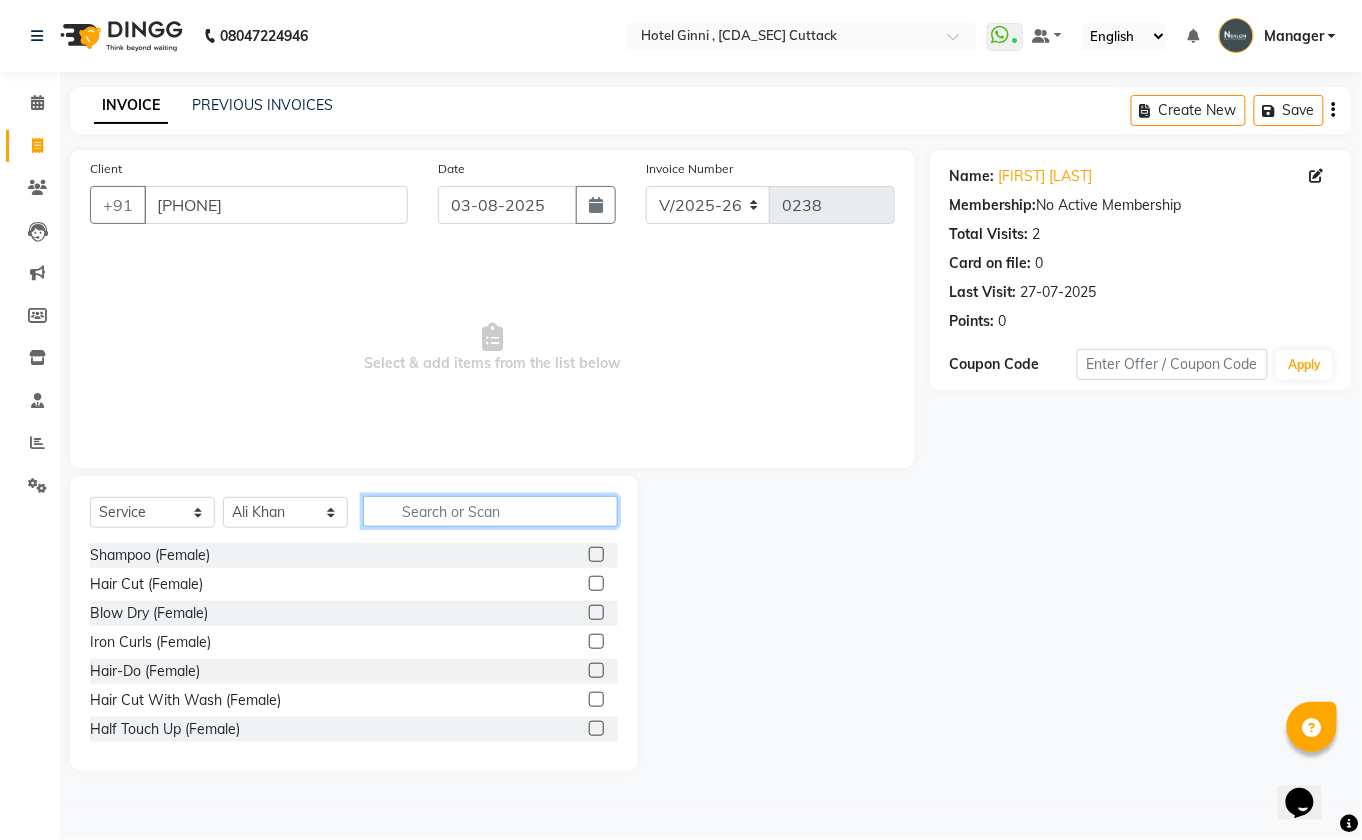 click 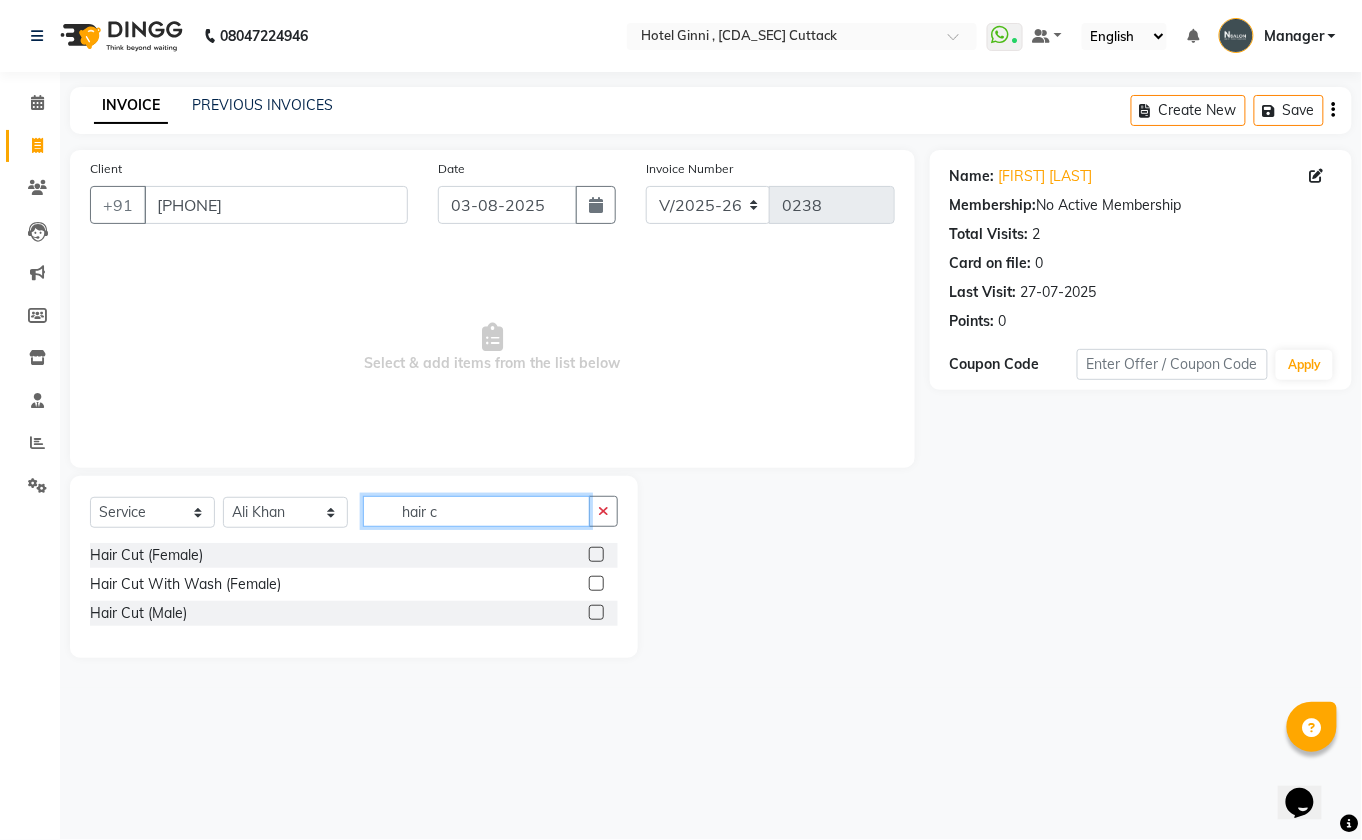 type on "hair c" 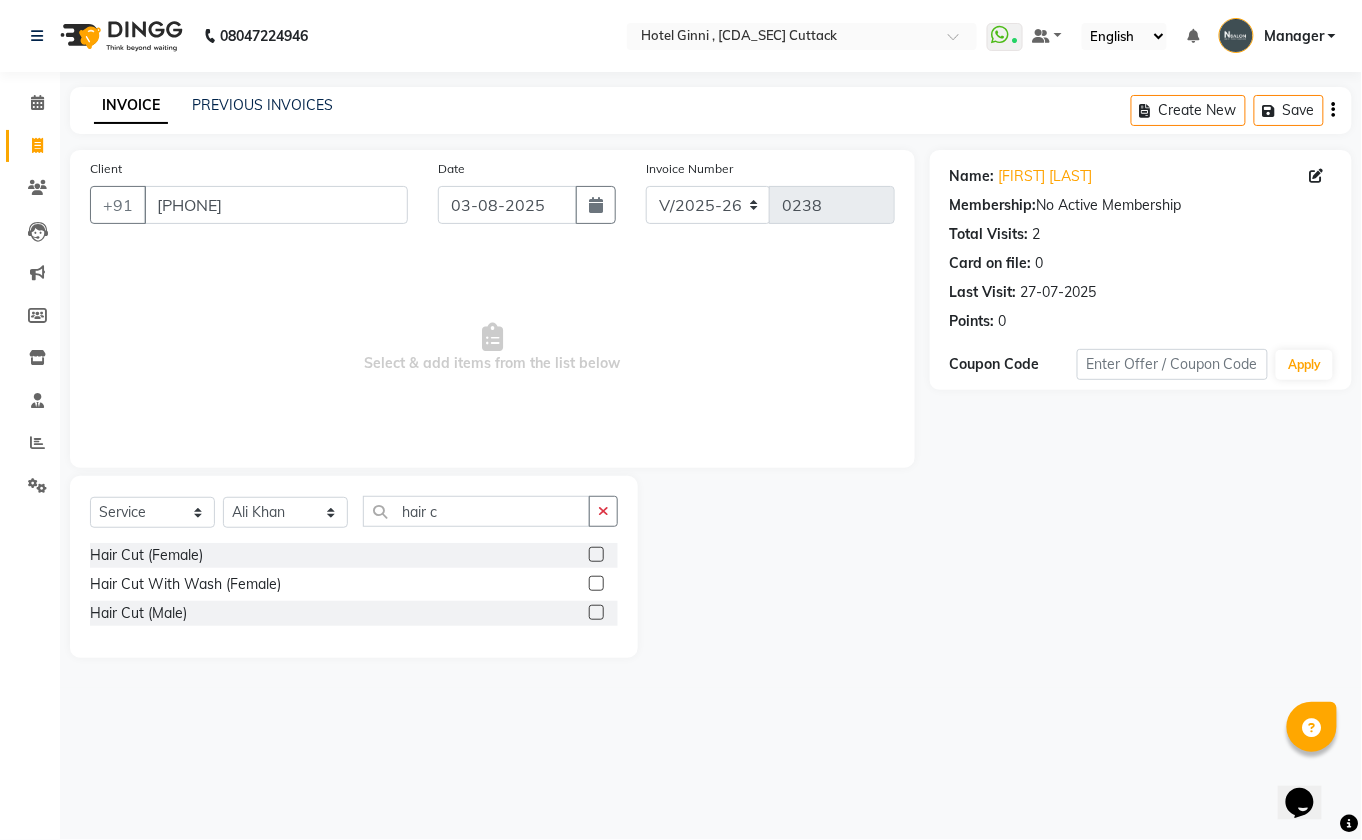 click 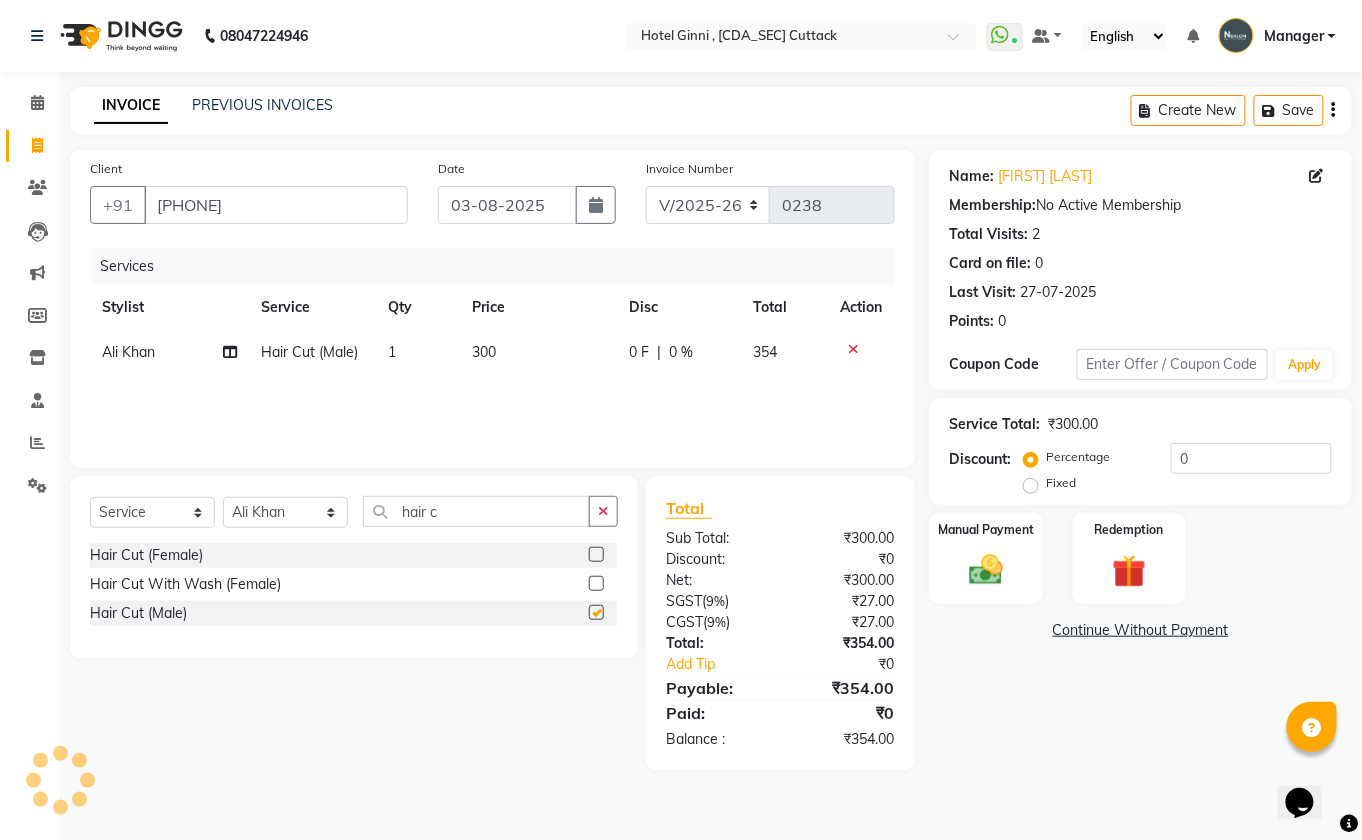 checkbox on "false" 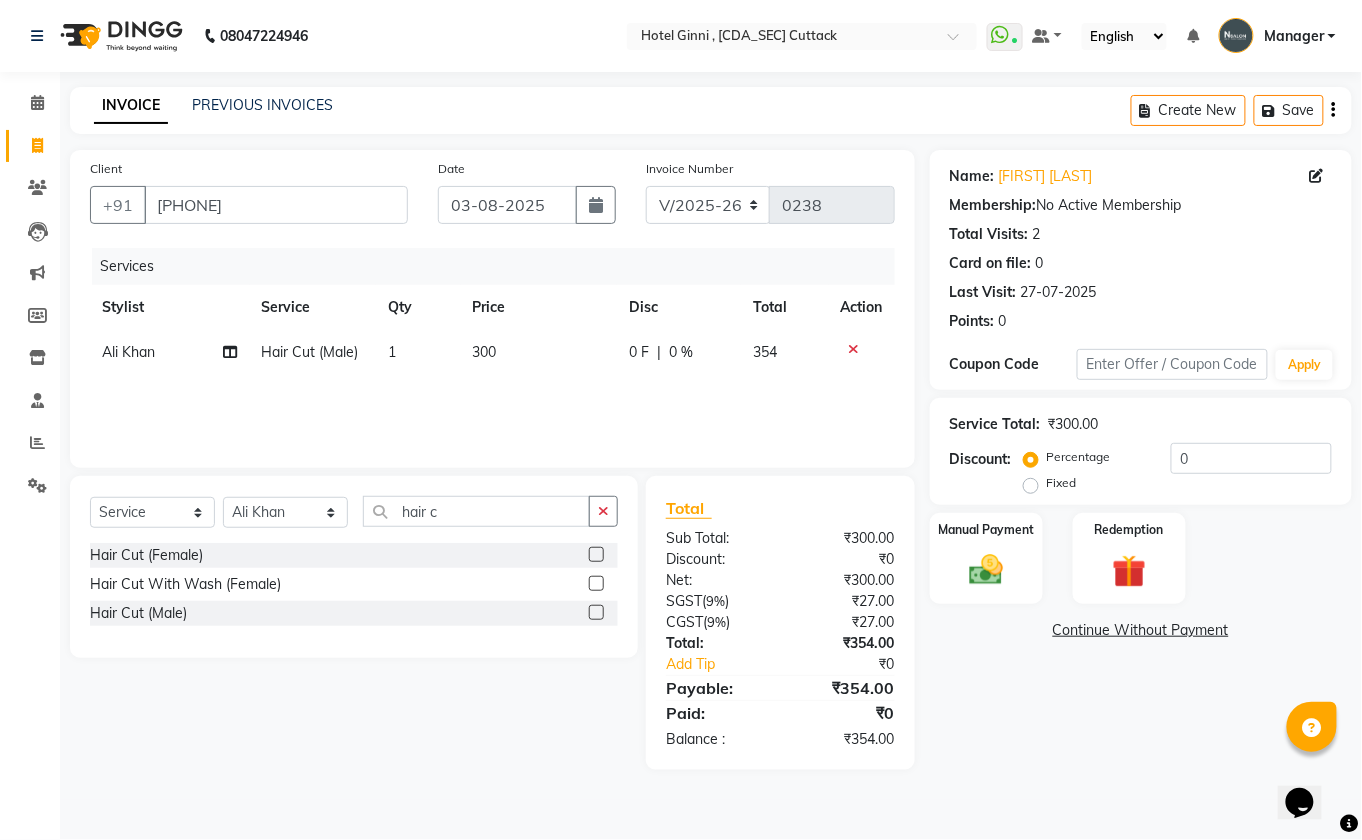 click on "0 F | 0 %" 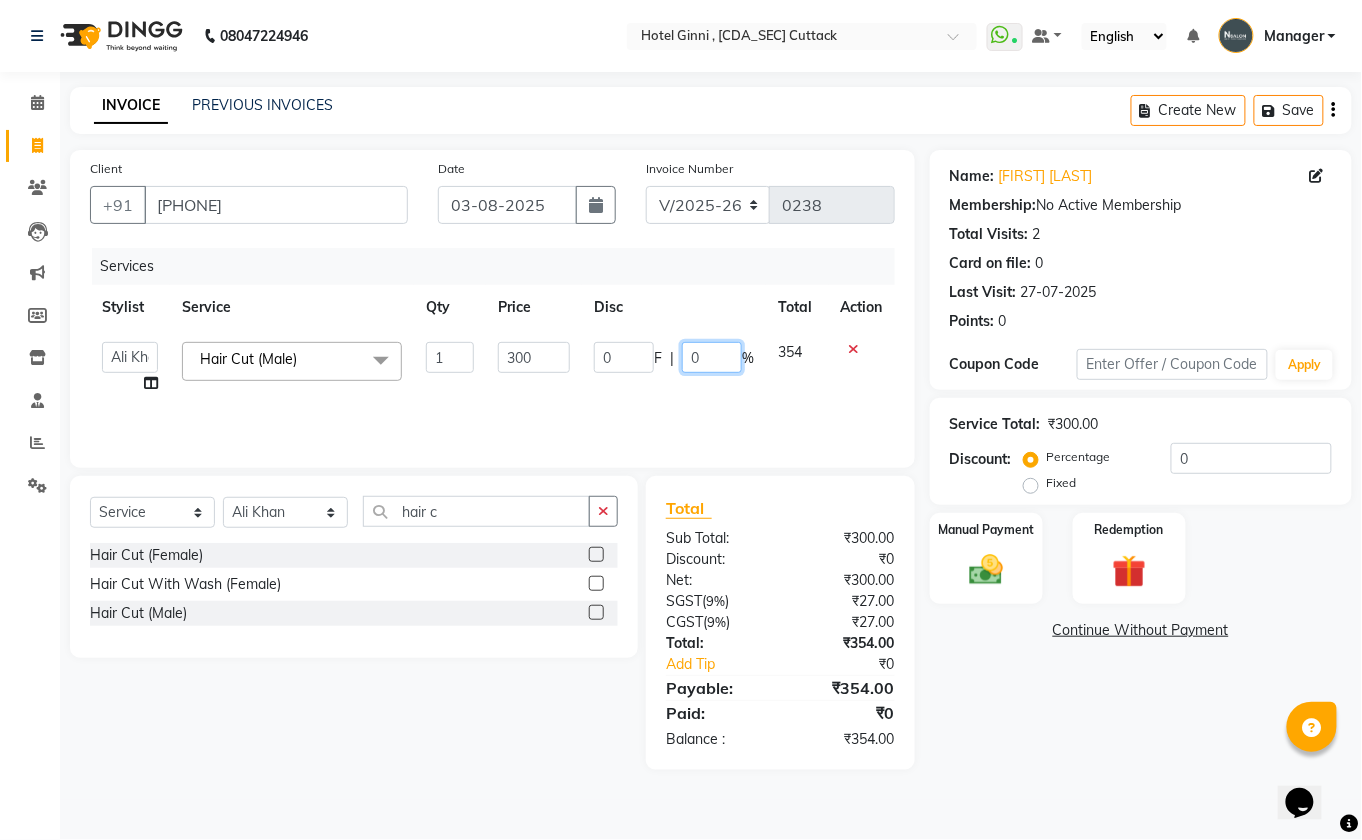 click on "0" 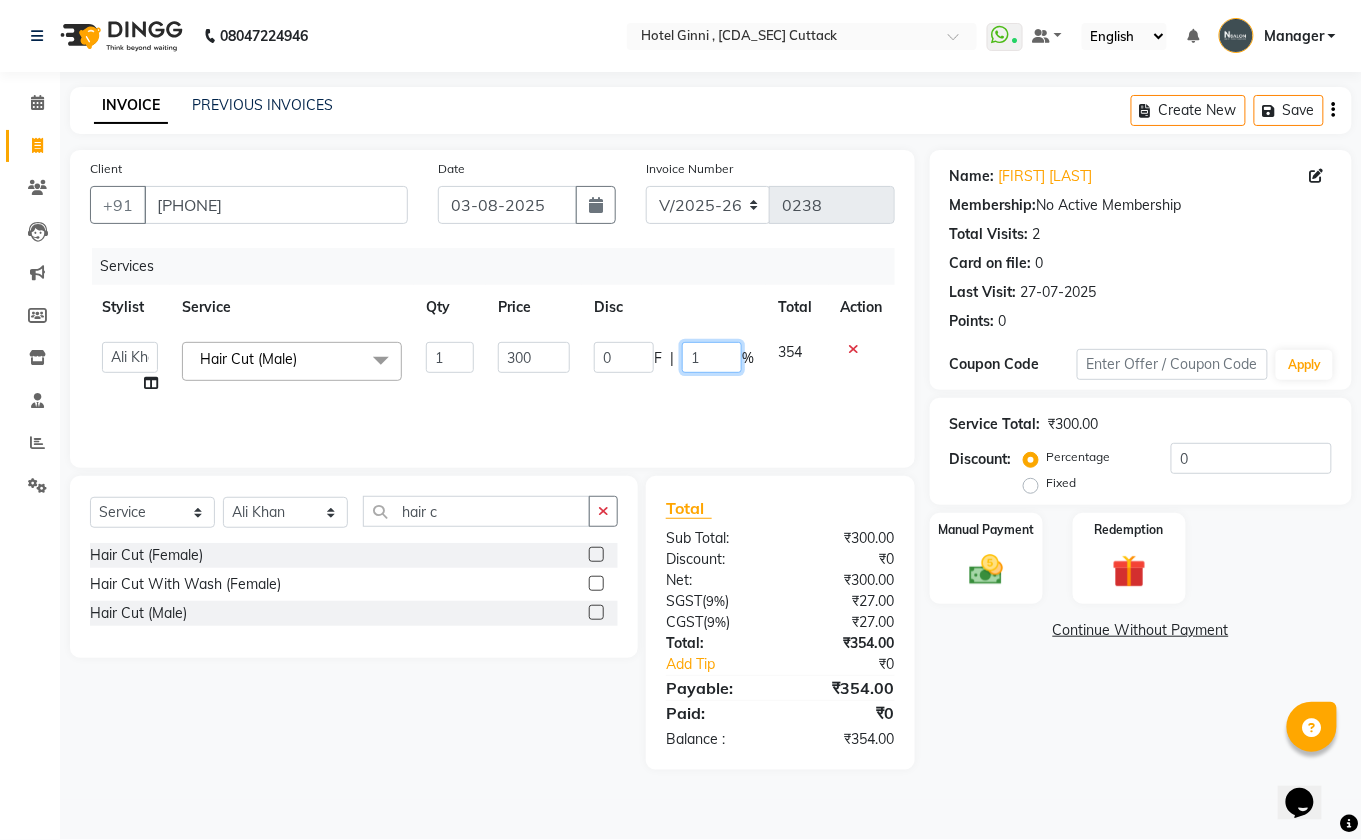 type on "10" 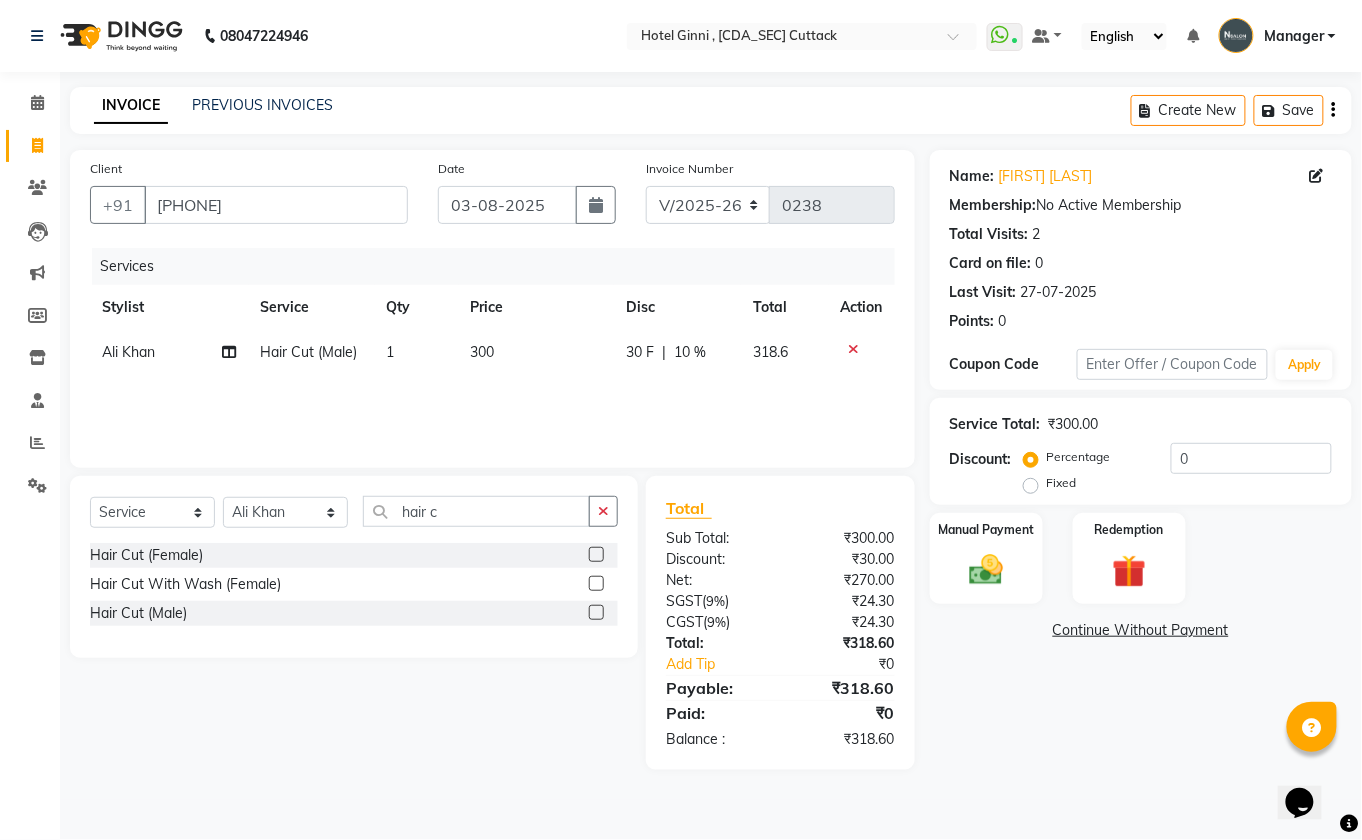 click on "Name: [FIRST] [LAST] Membership:  No Active Membership  Total Visits:  2 Card on file:  0 Last Visit:   27-07-2025 Points:   0  Coupon Code Apply Service Total:  ₹300.00  Discount:  Percentage   Fixed  0 Manual Payment Redemption  Continue Without Payment" 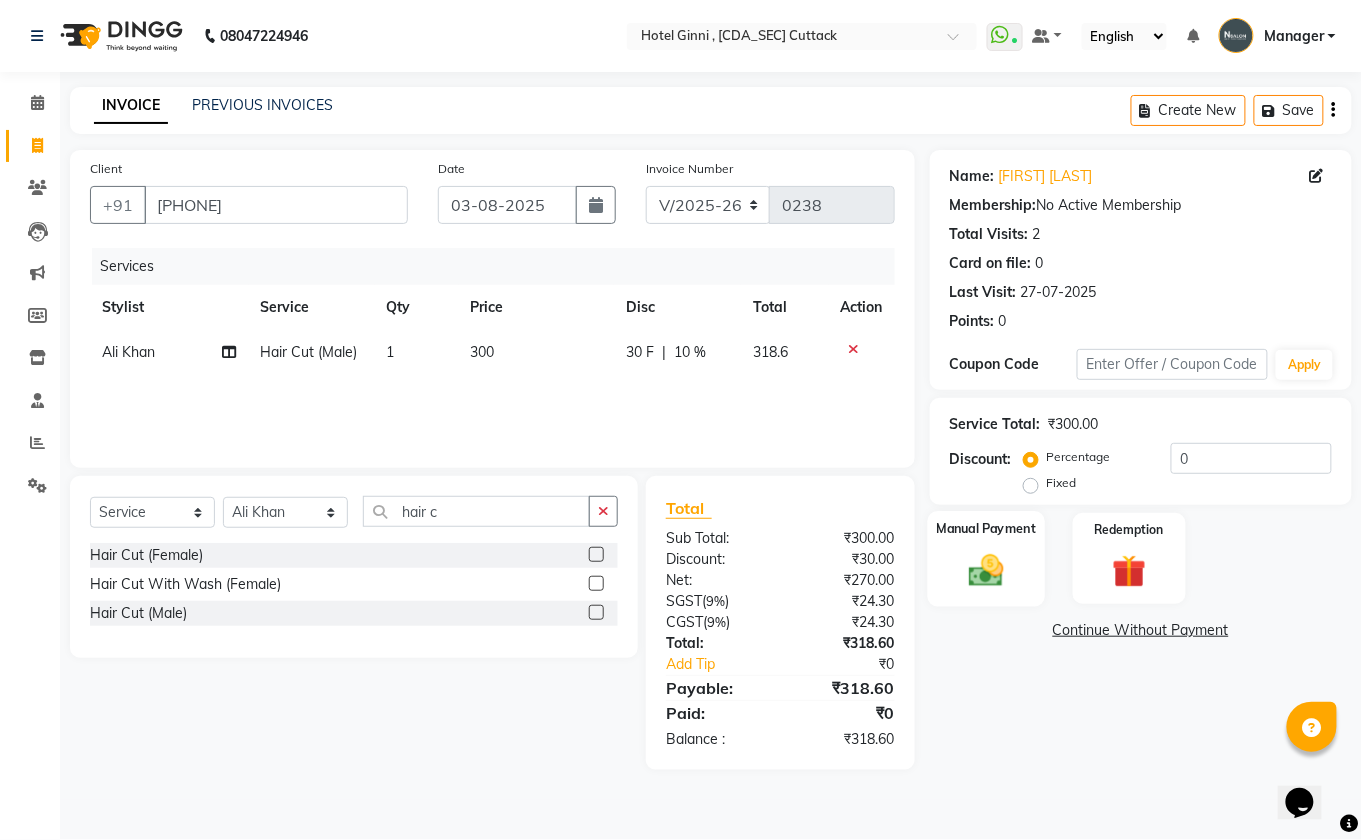 click 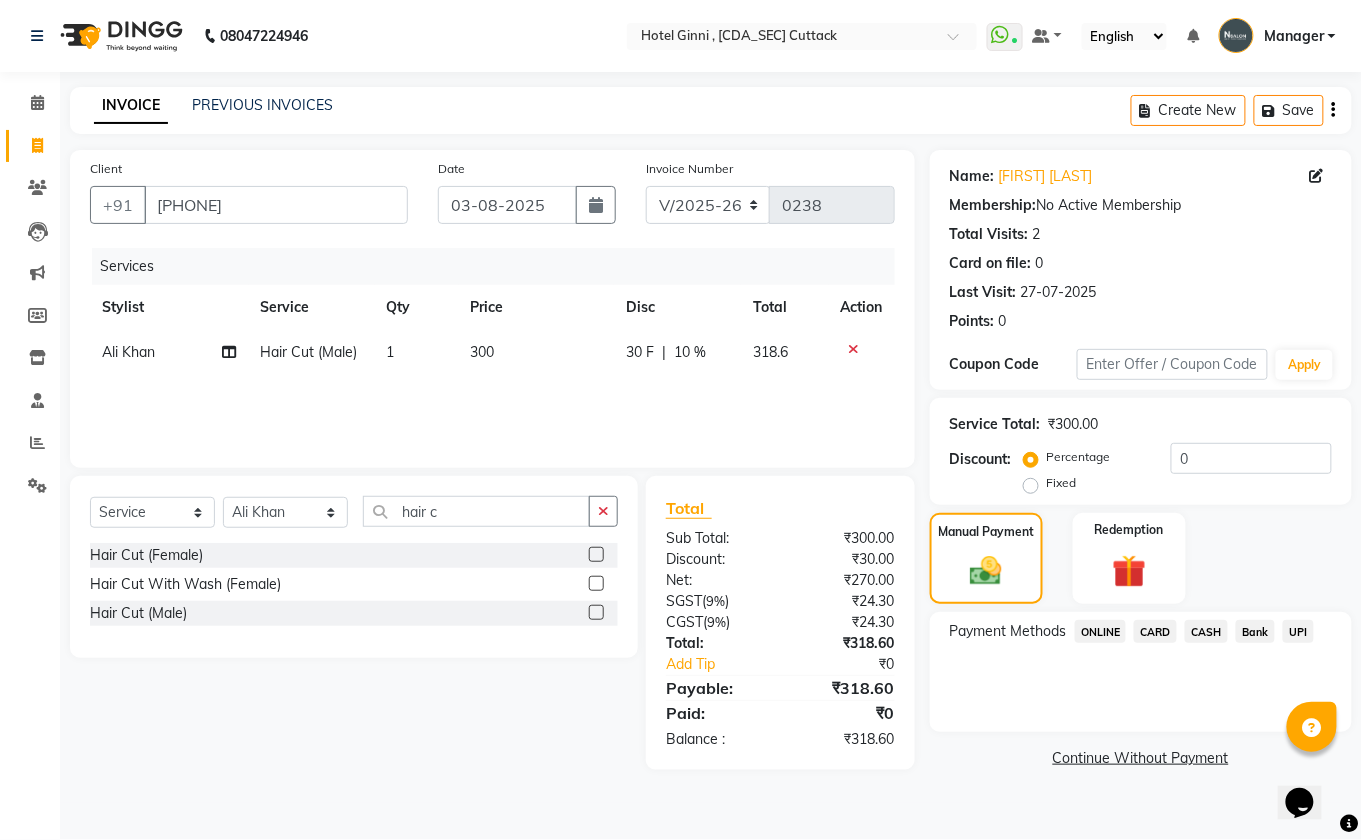 click on "ONLINE" 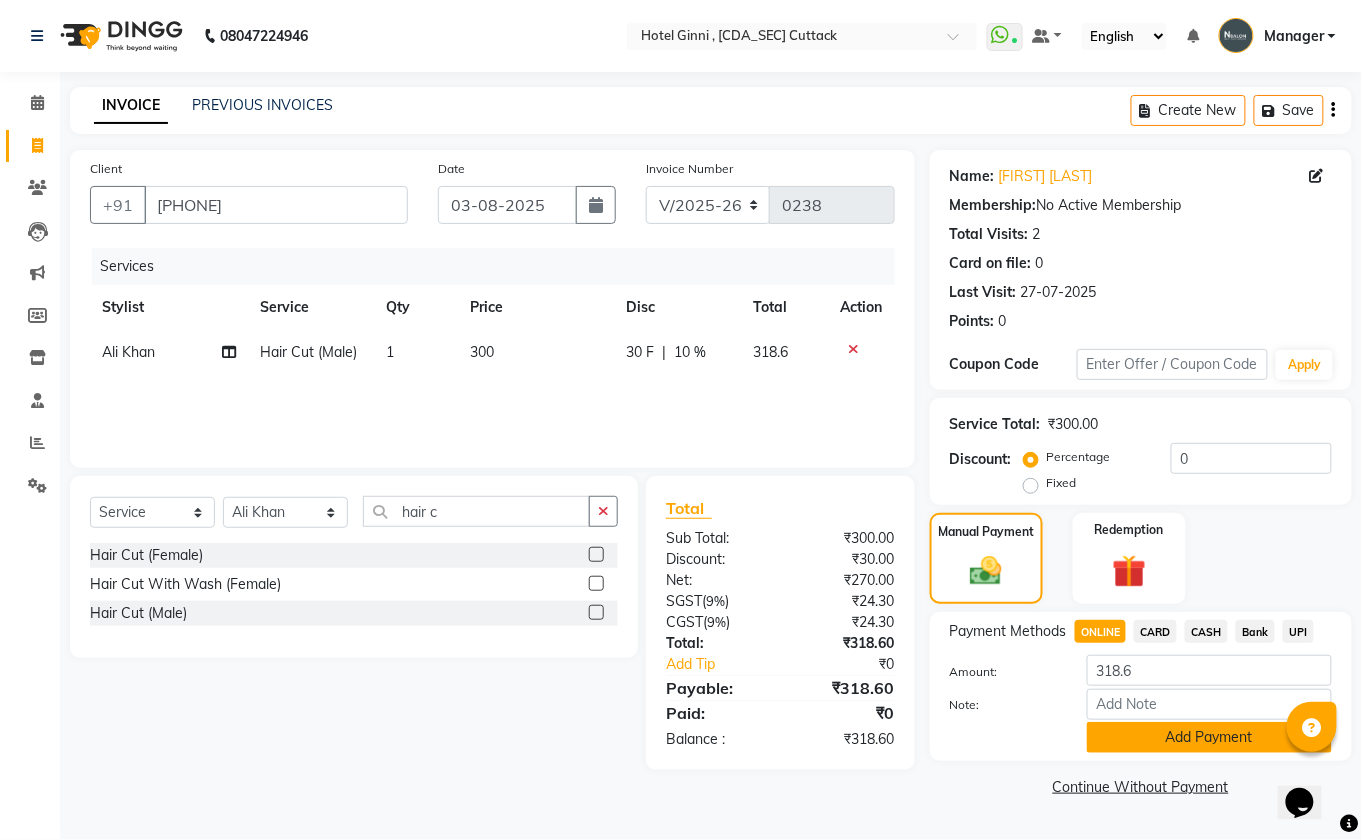 click on "Add Payment" 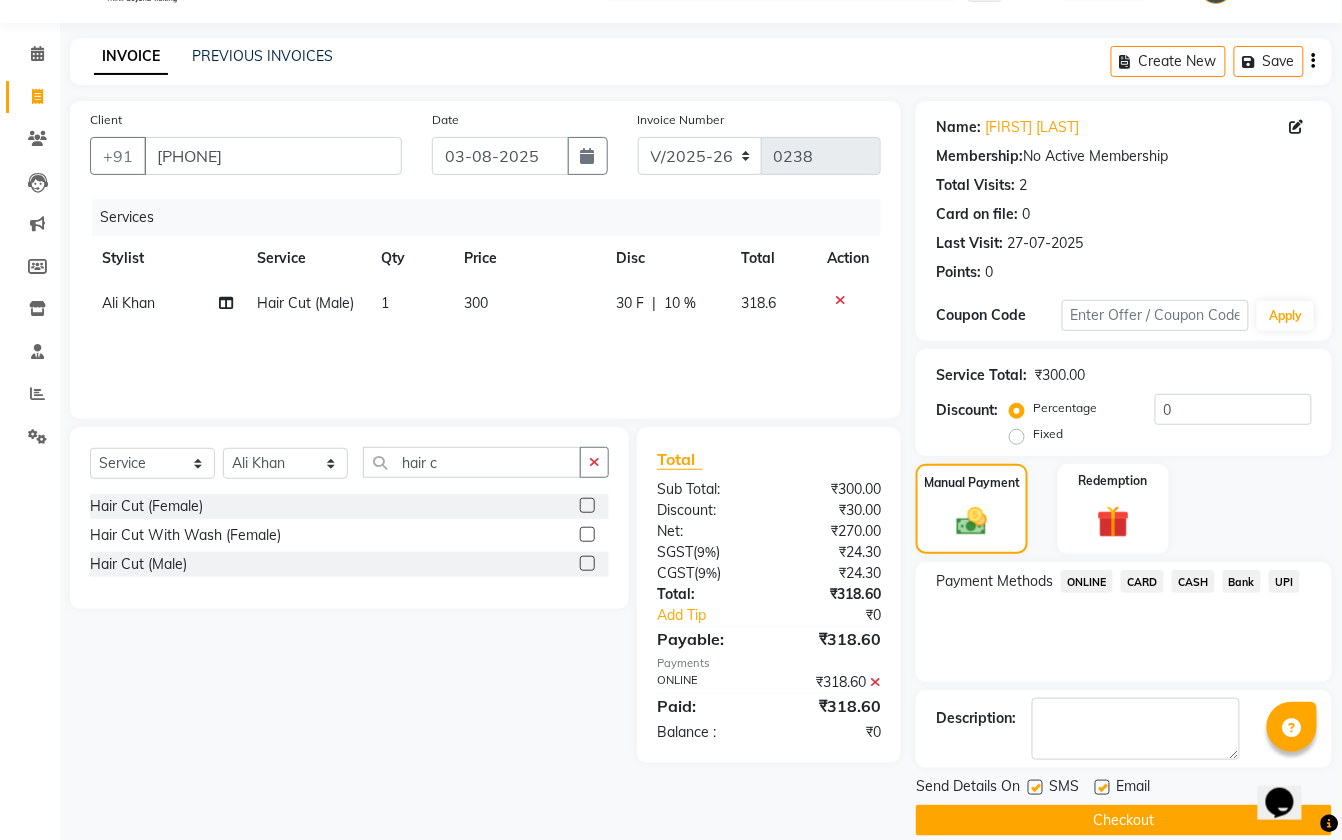 scroll, scrollTop: 77, scrollLeft: 0, axis: vertical 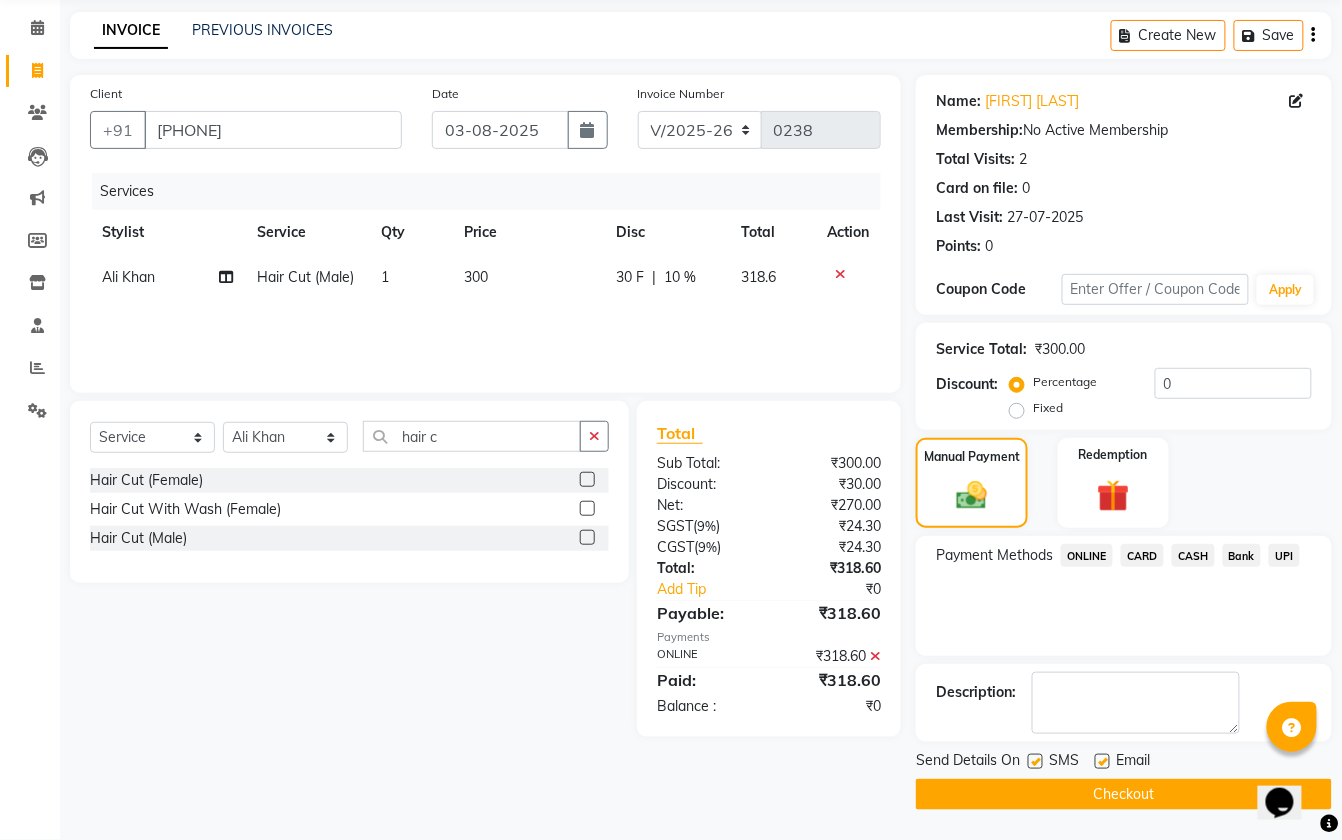 click on "Checkout" 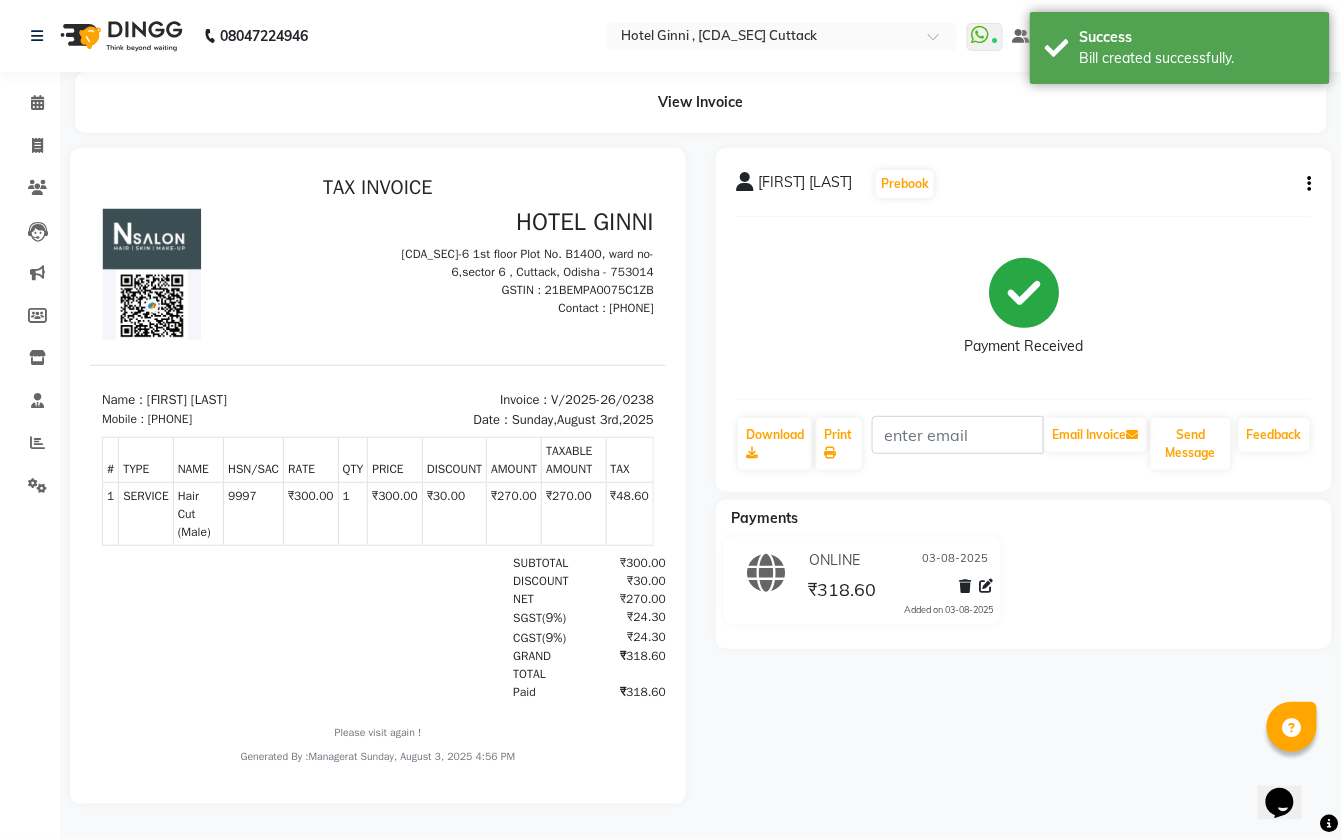 scroll, scrollTop: 0, scrollLeft: 0, axis: both 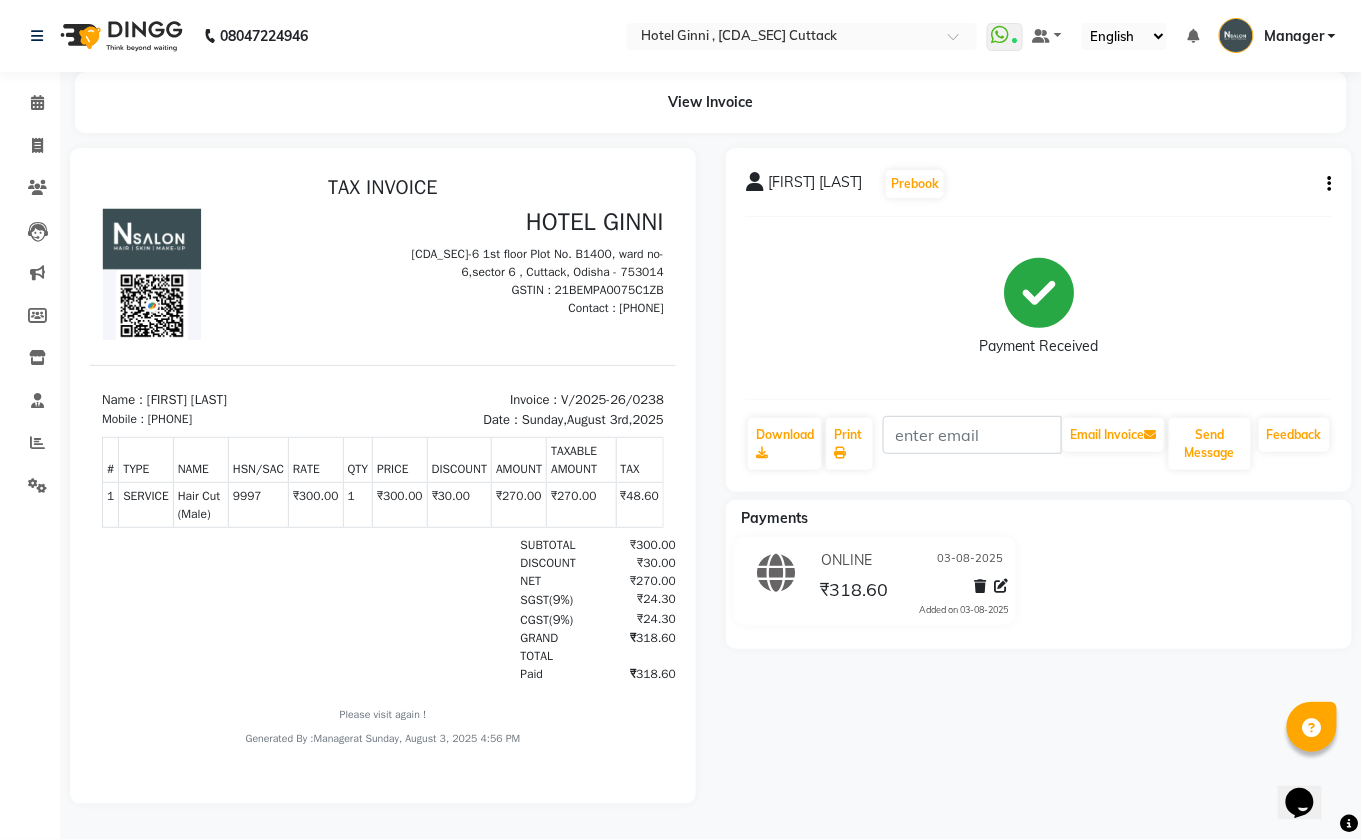 select on "7840" 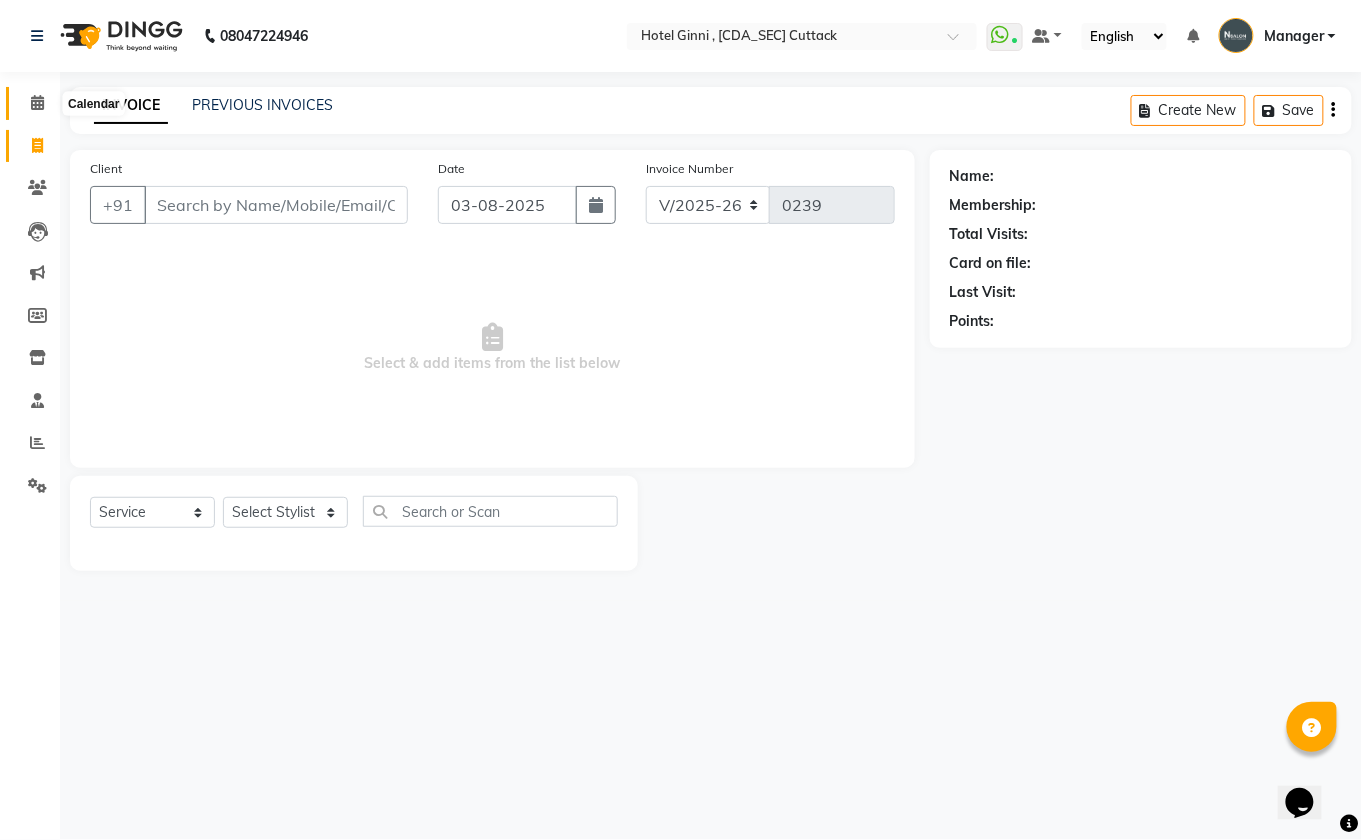 click 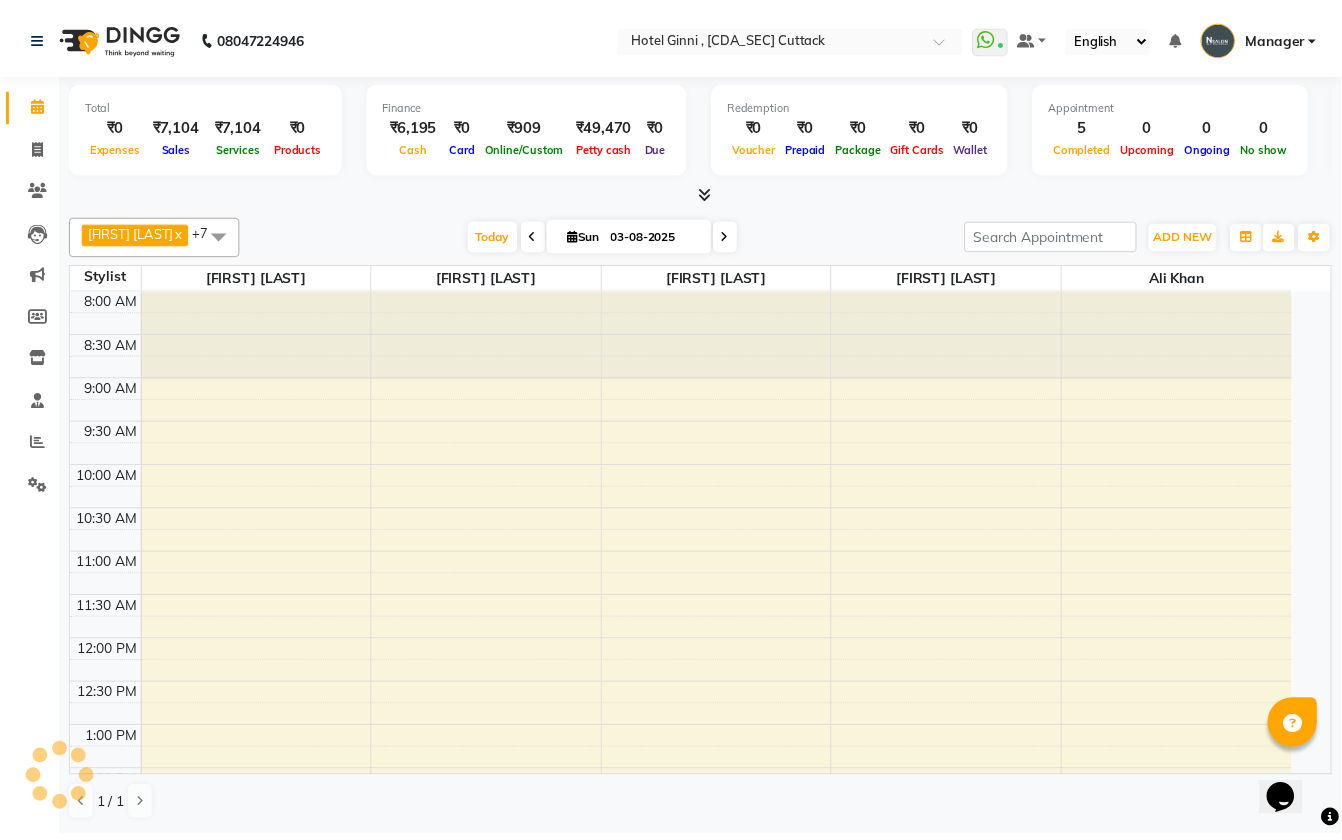 scroll, scrollTop: 0, scrollLeft: 0, axis: both 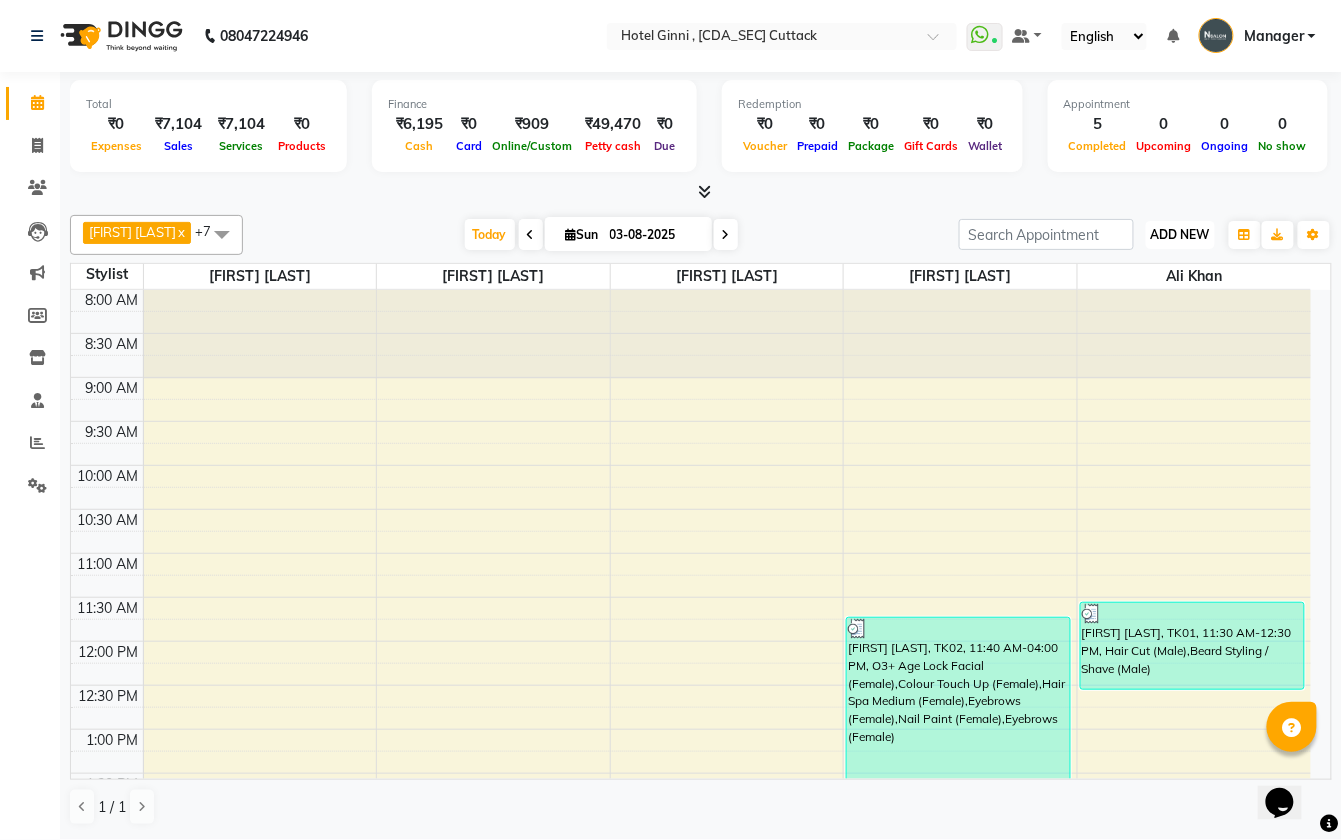 click on "ADD NEW" at bounding box center (1180, 234) 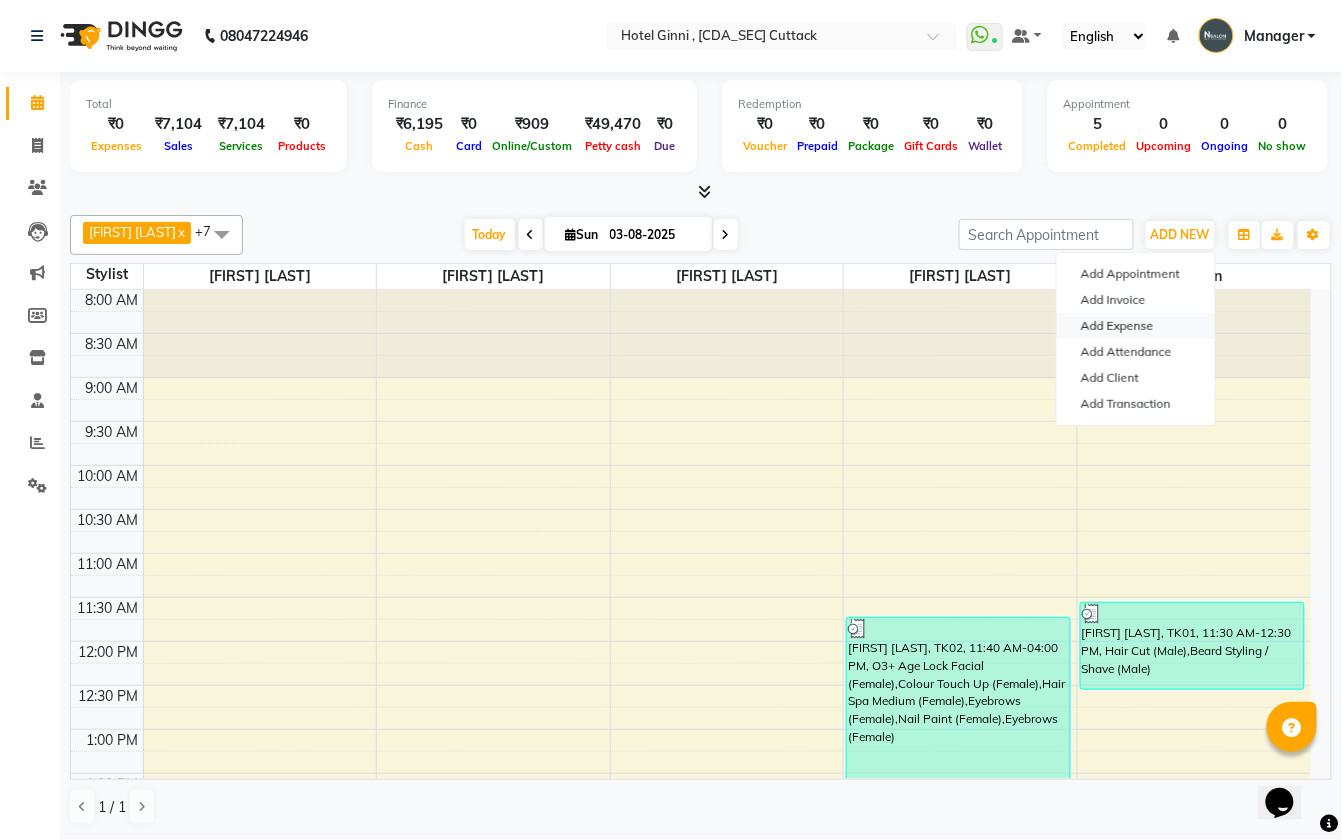 click on "Add Expense" at bounding box center (1136, 326) 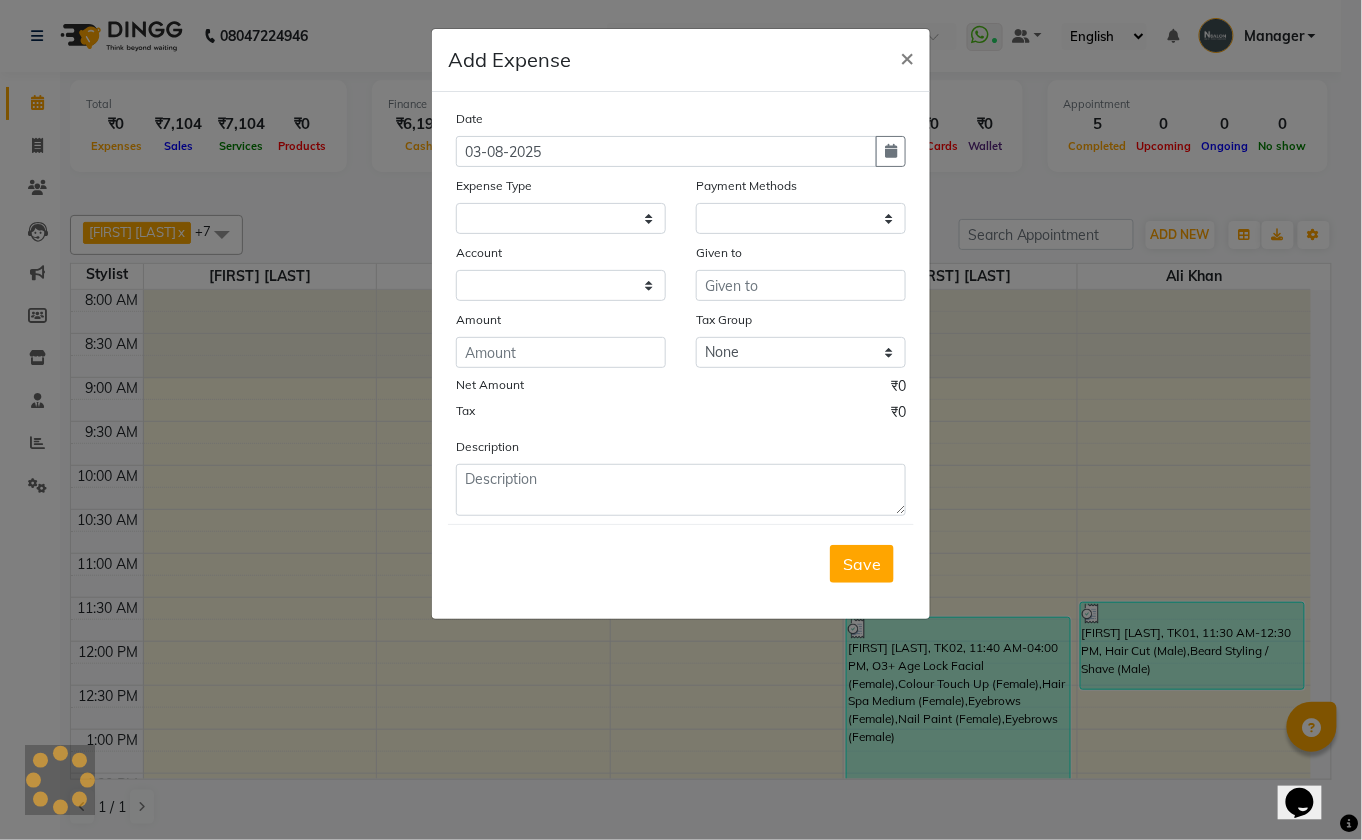 select on "1" 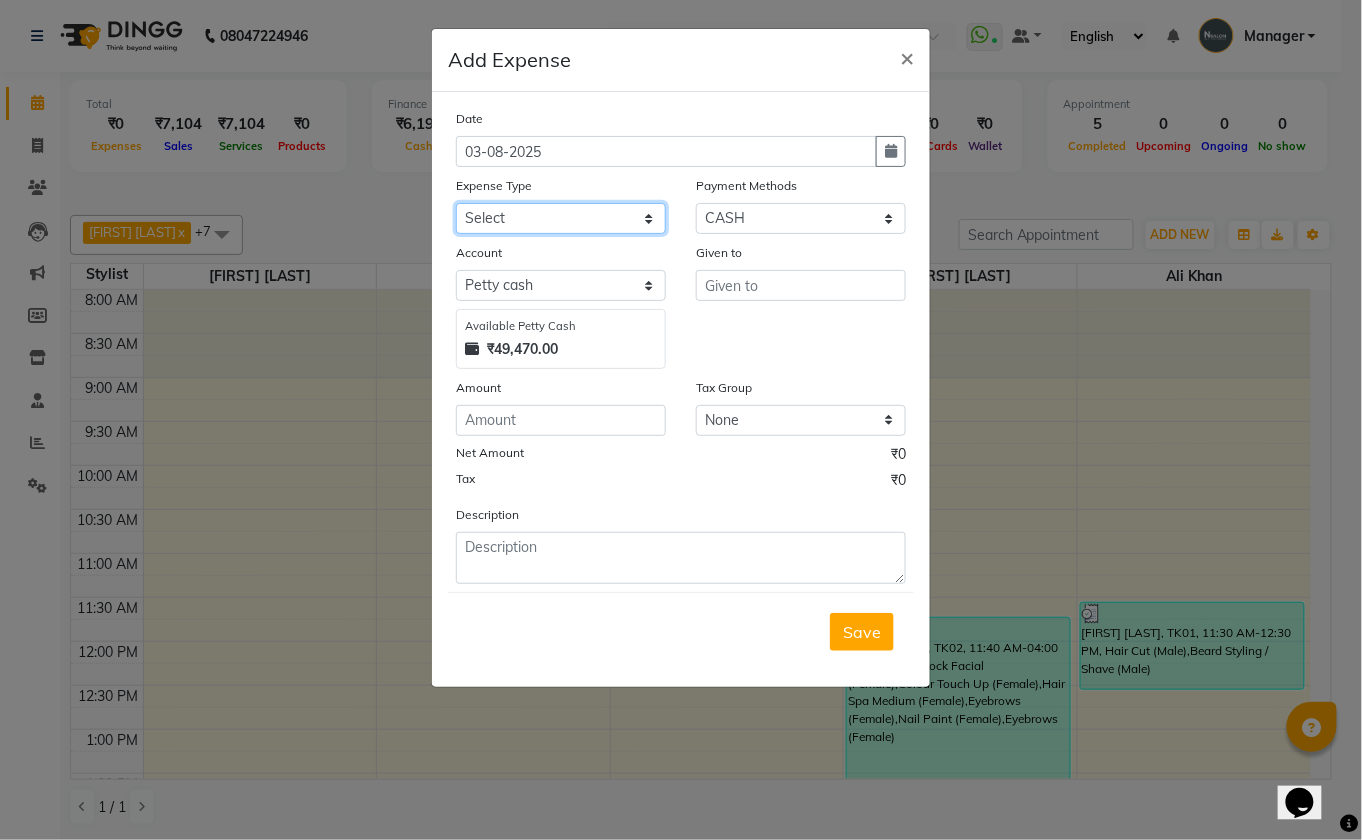 click on "Select advance salary BANK DEPOSIT building  maintenance Day target DIESEL electrician charges foil Fuel garbage HandOver Incentive Laundry lunch Maintenance majirel colour tube mandir Membership milk Miscellaneous office expense OT OTHER overtime OWNER Pantry pedicure incentive phone bill plumber charges Poter Product Rent room freshner Salary salon stock Tea & Refreshment tip TIPS FOR STAFF WATER water charges" 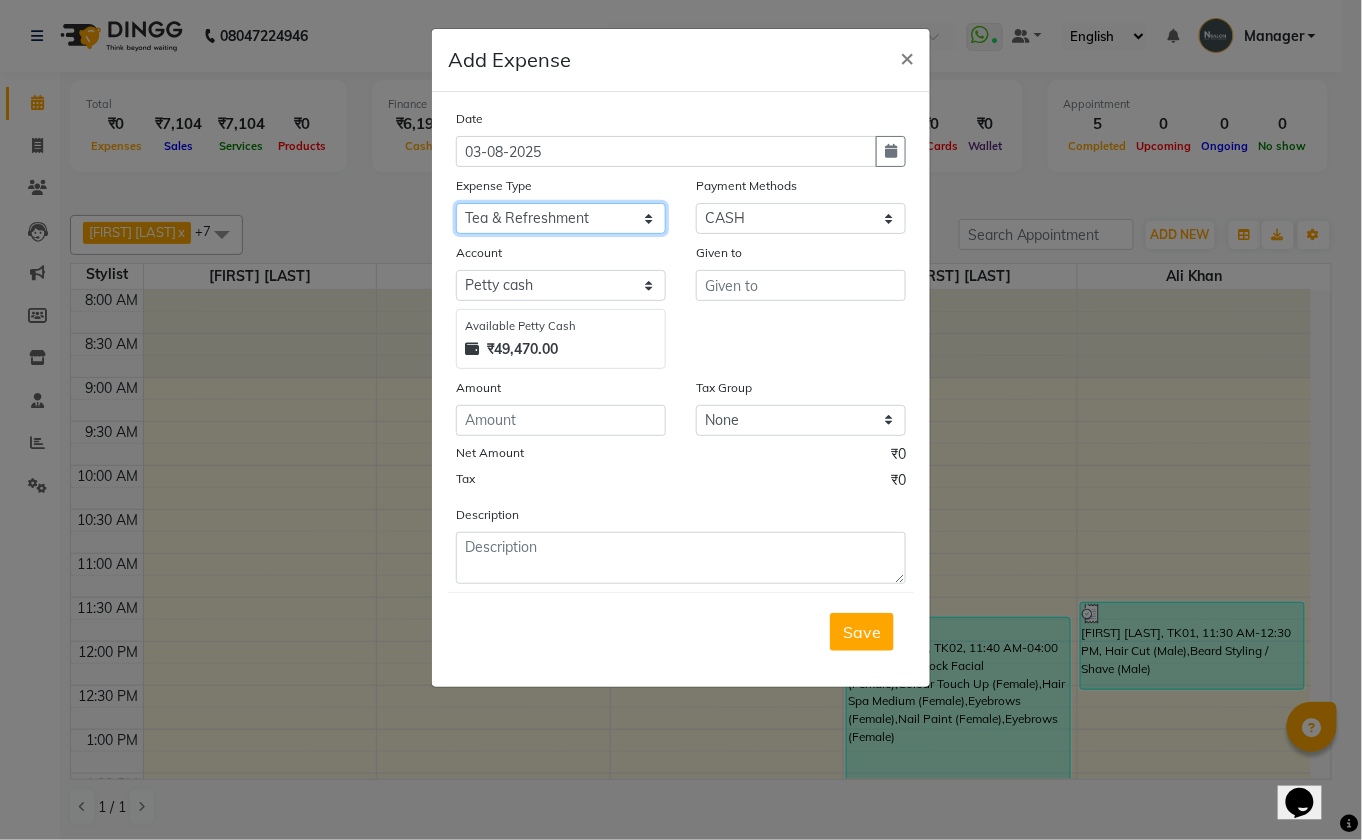 click on "Select advance salary BANK DEPOSIT building  maintenance Day target DIESEL electrician charges foil Fuel garbage HandOver Incentive Laundry lunch Maintenance majirel colour tube mandir Membership milk Miscellaneous office expense OT OTHER overtime OWNER Pantry pedicure incentive phone bill plumber charges Poter Product Rent room freshner Salary salon stock Tea & Refreshment tip TIPS FOR STAFF WATER water charges" 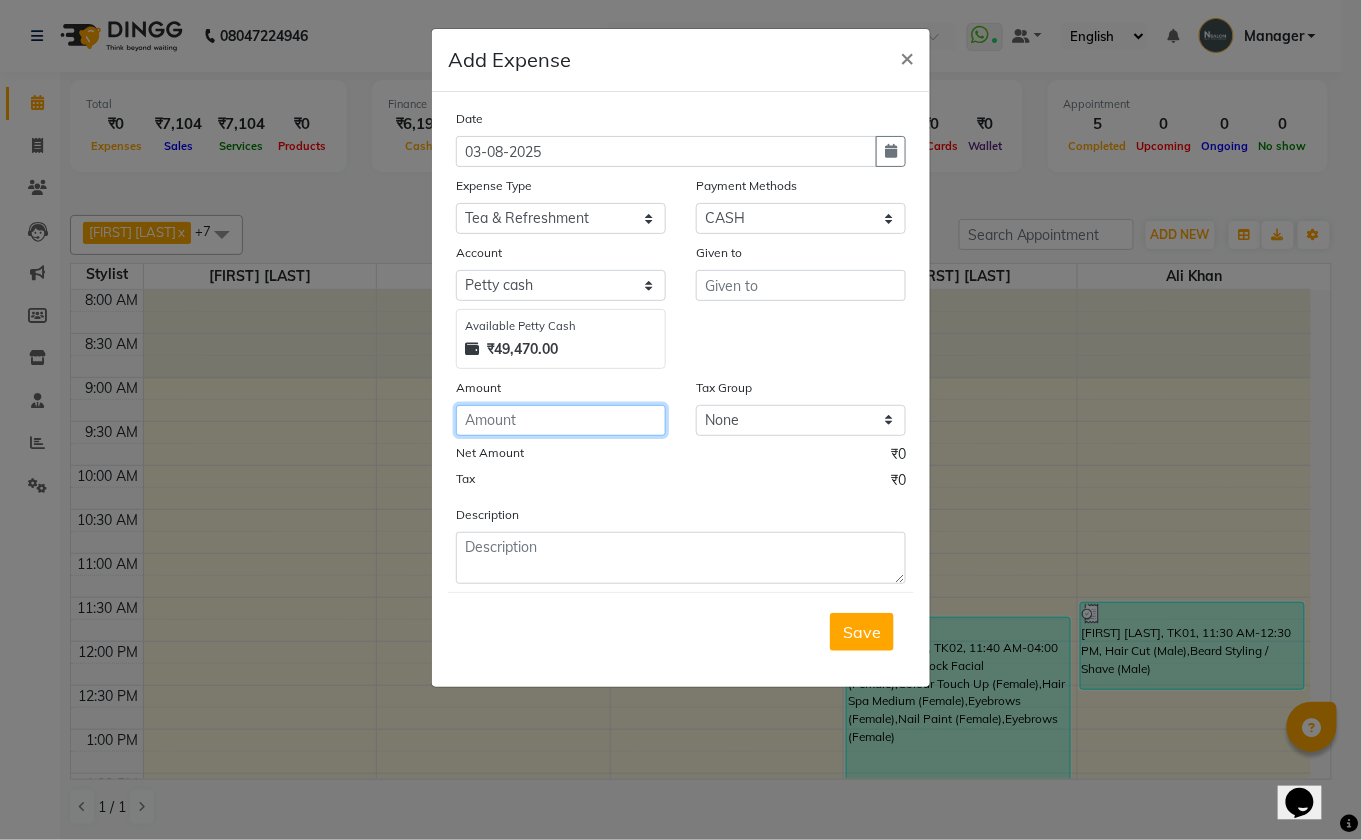 click 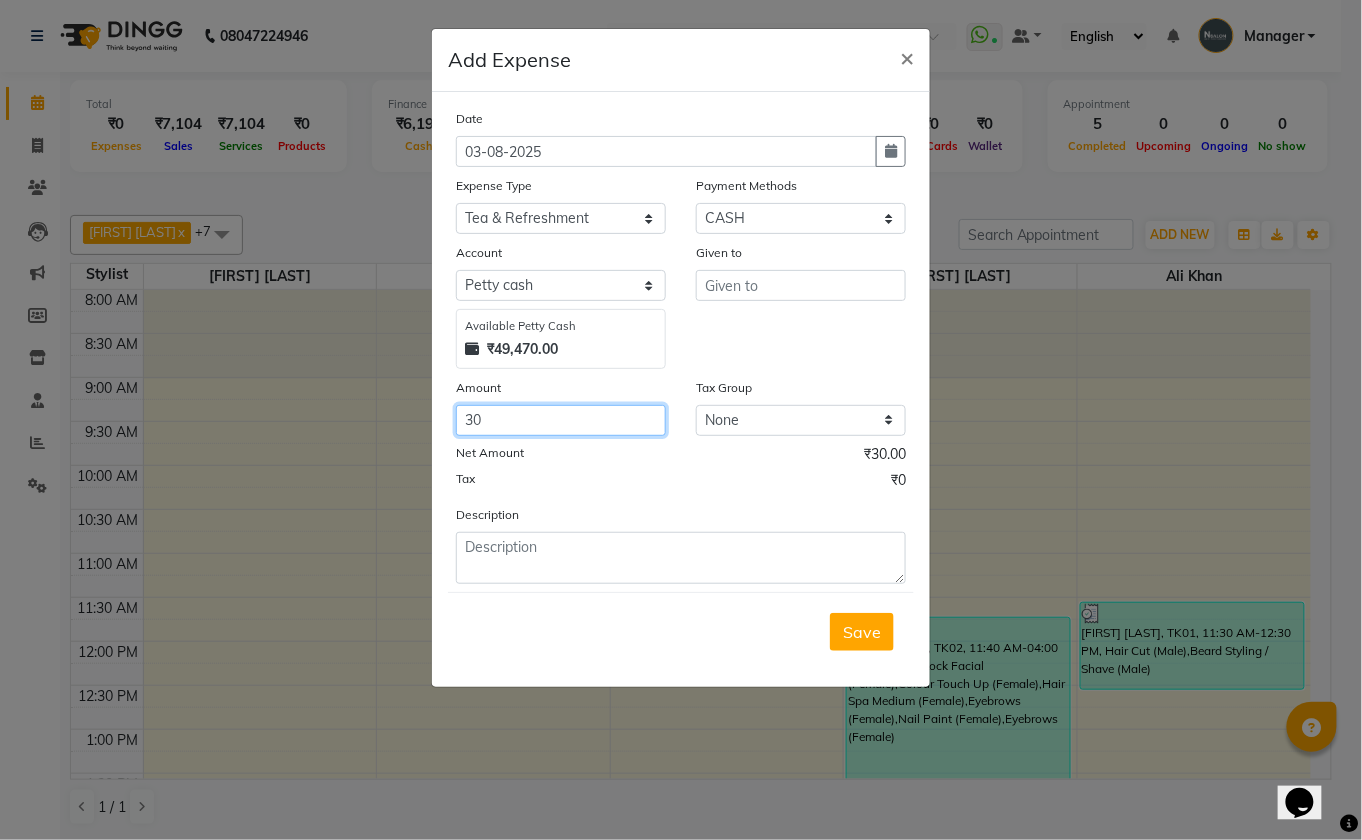 type on "30" 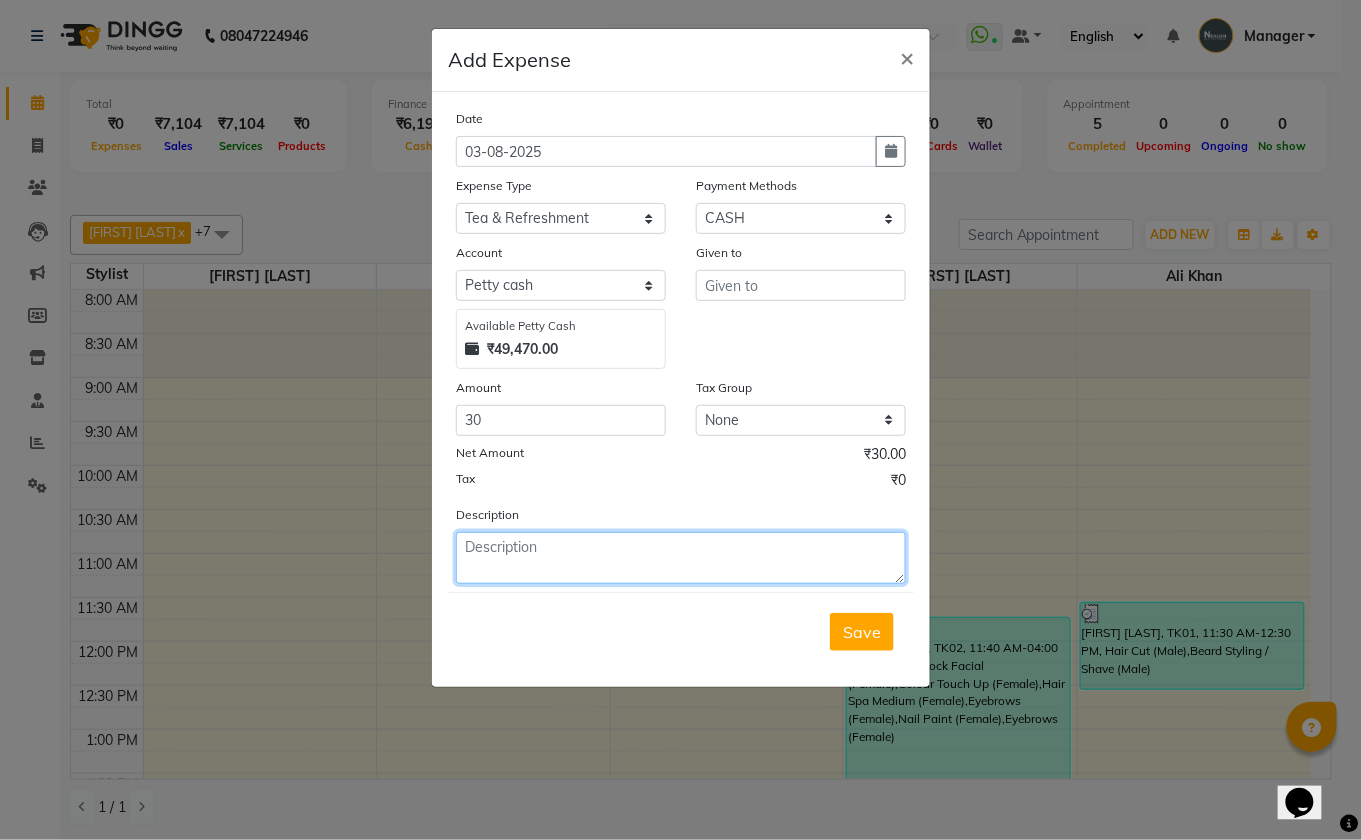 click 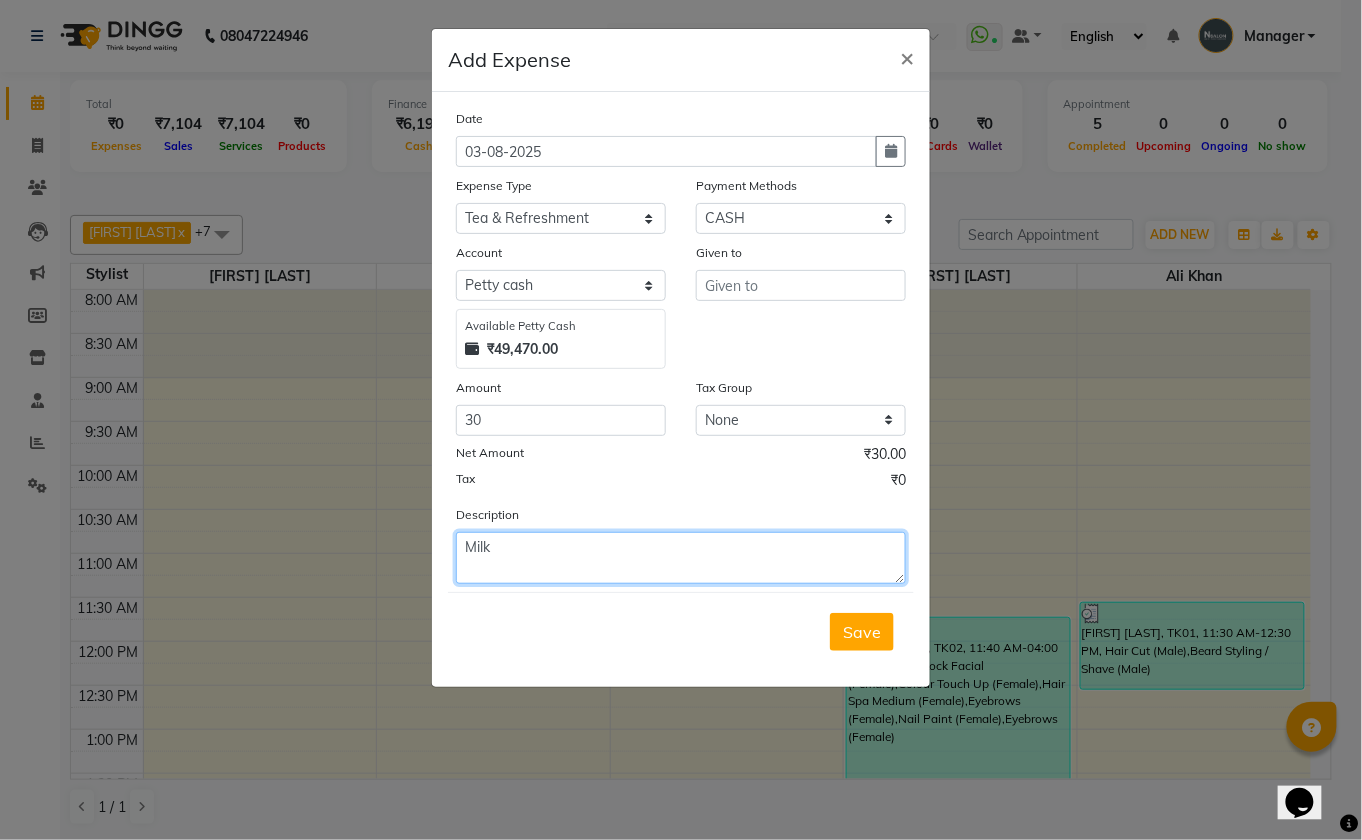 type on "Milk" 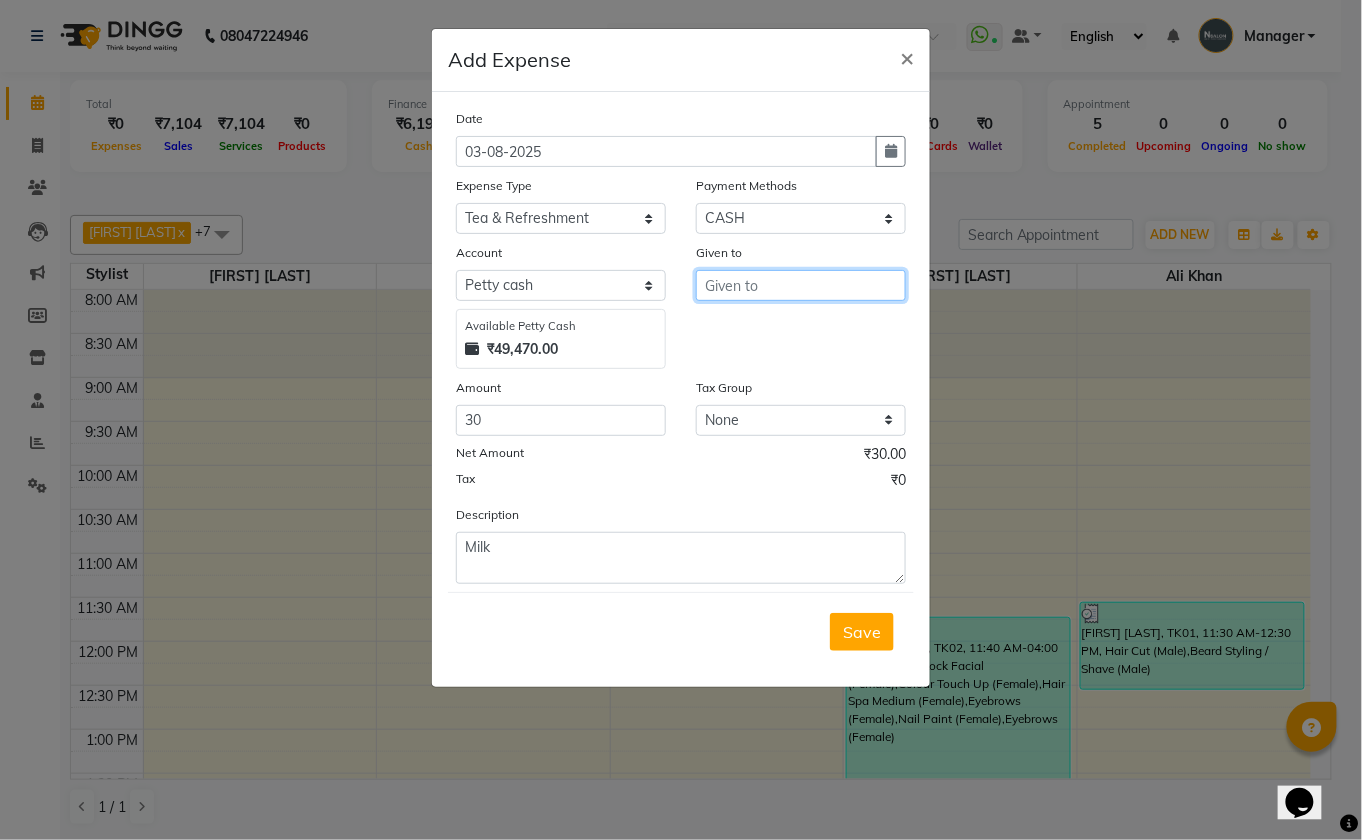 click at bounding box center (801, 285) 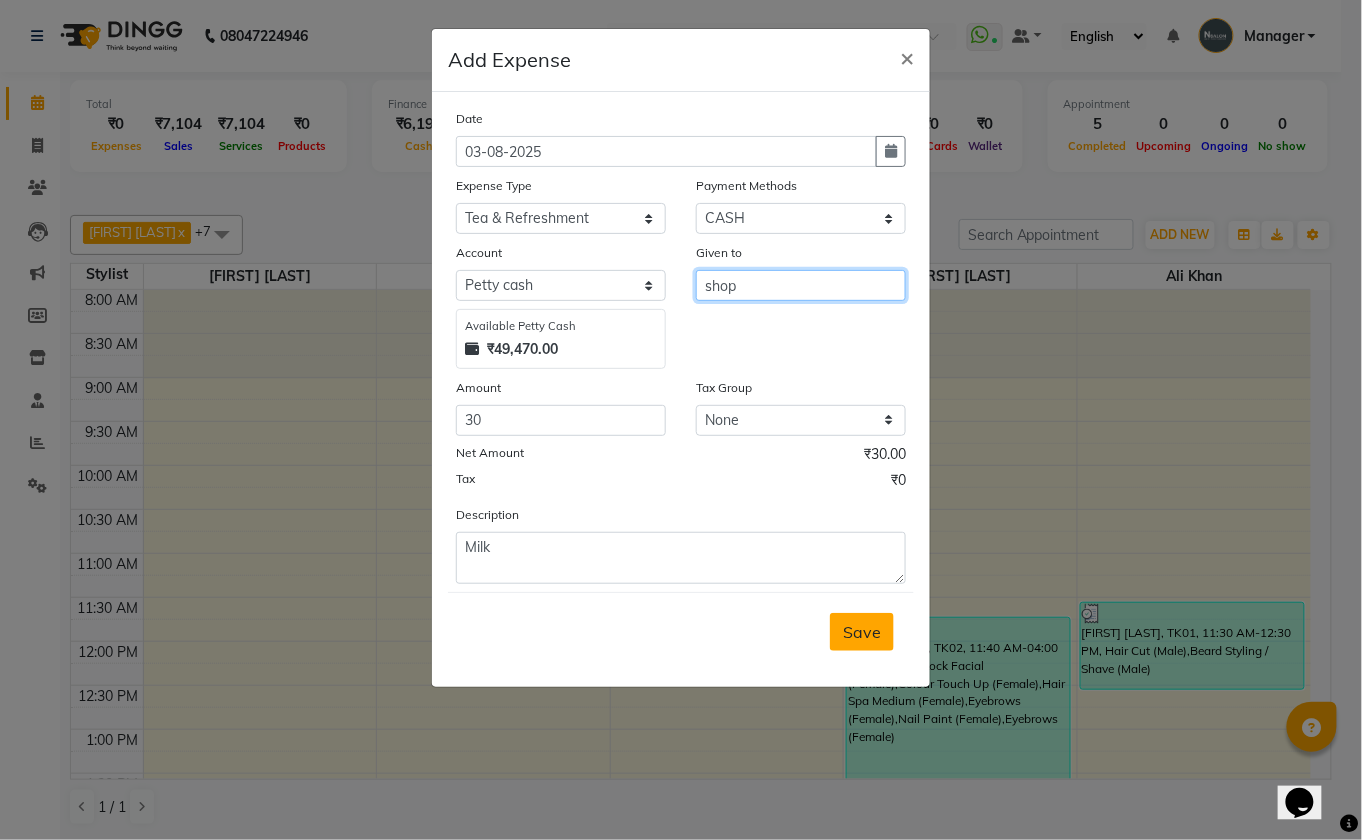 type on "shop" 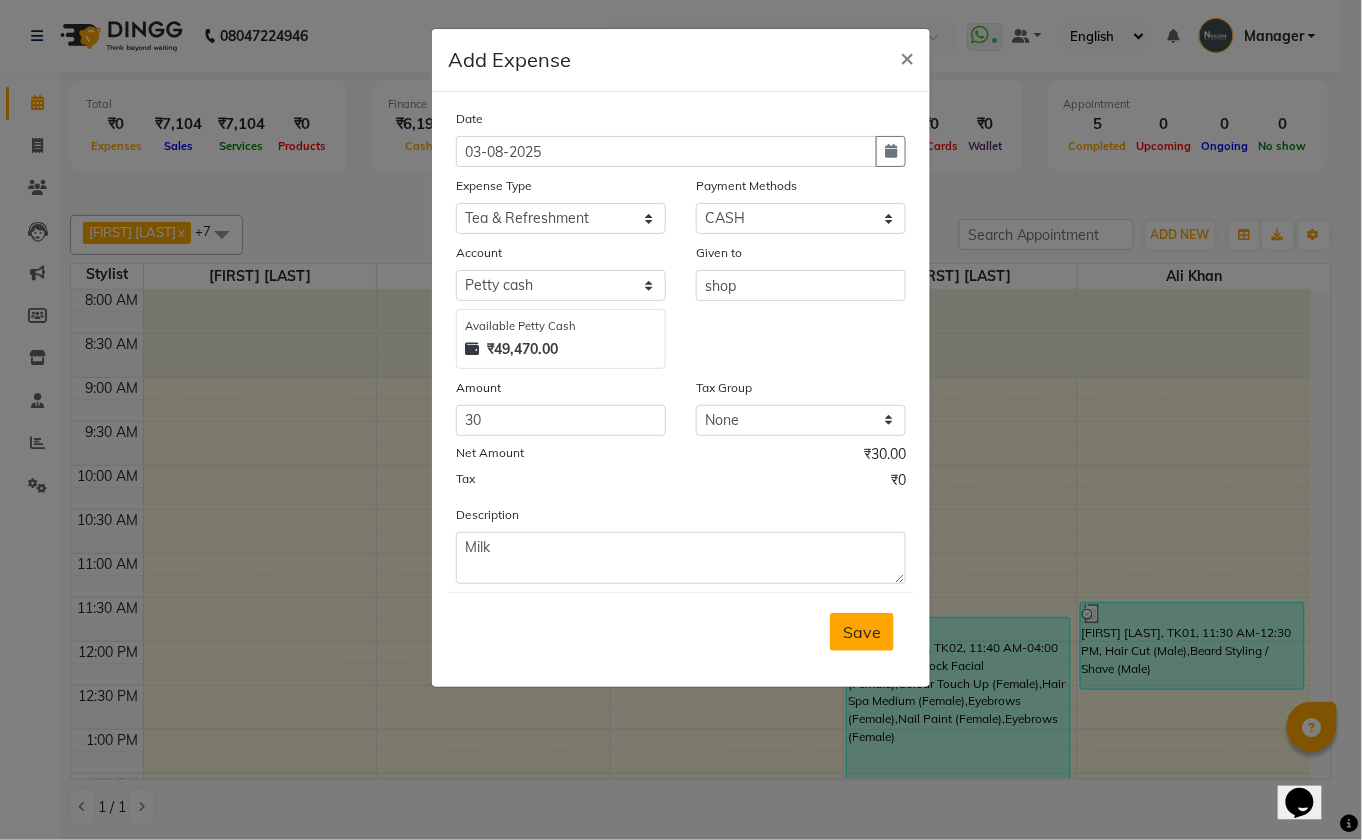 click on "Save" at bounding box center [862, 632] 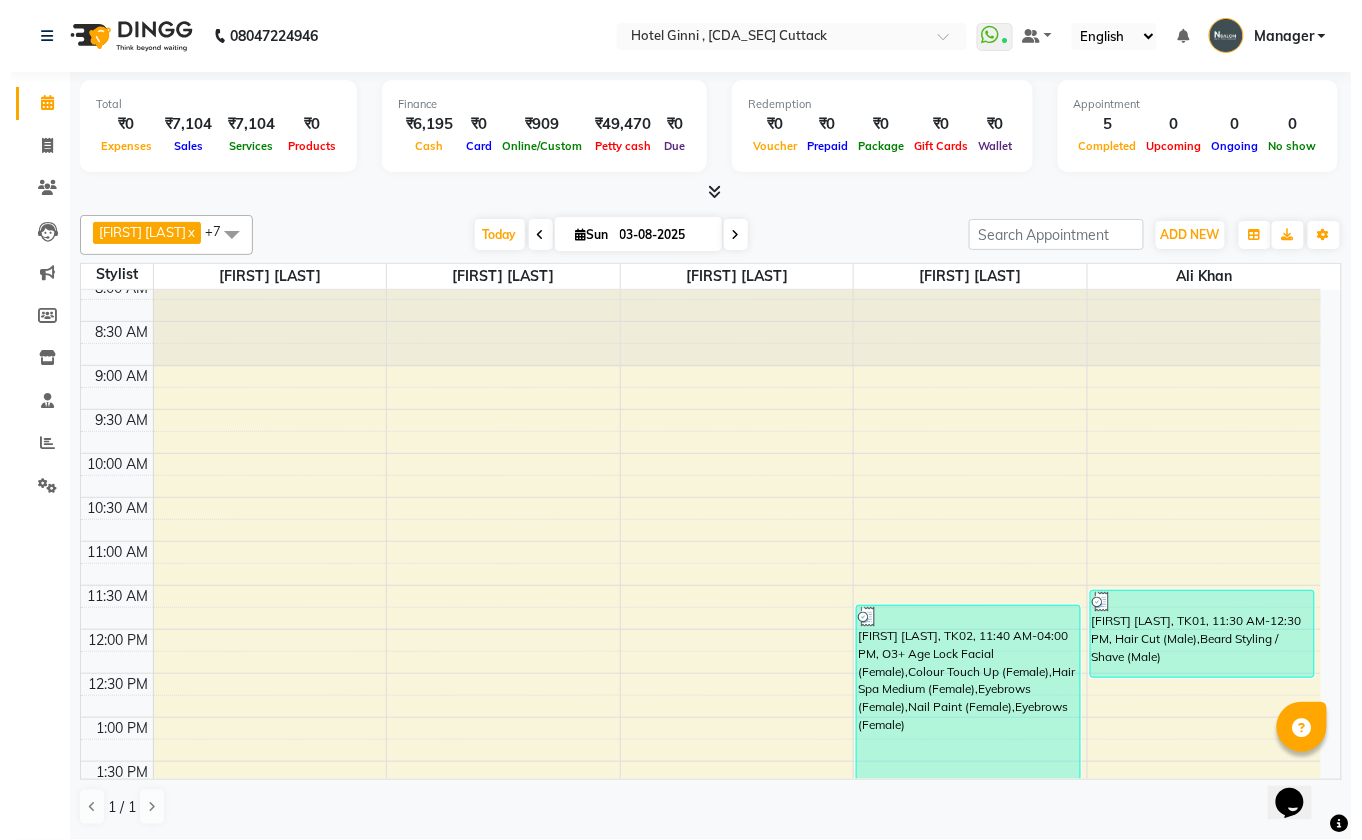 scroll, scrollTop: 0, scrollLeft: 0, axis: both 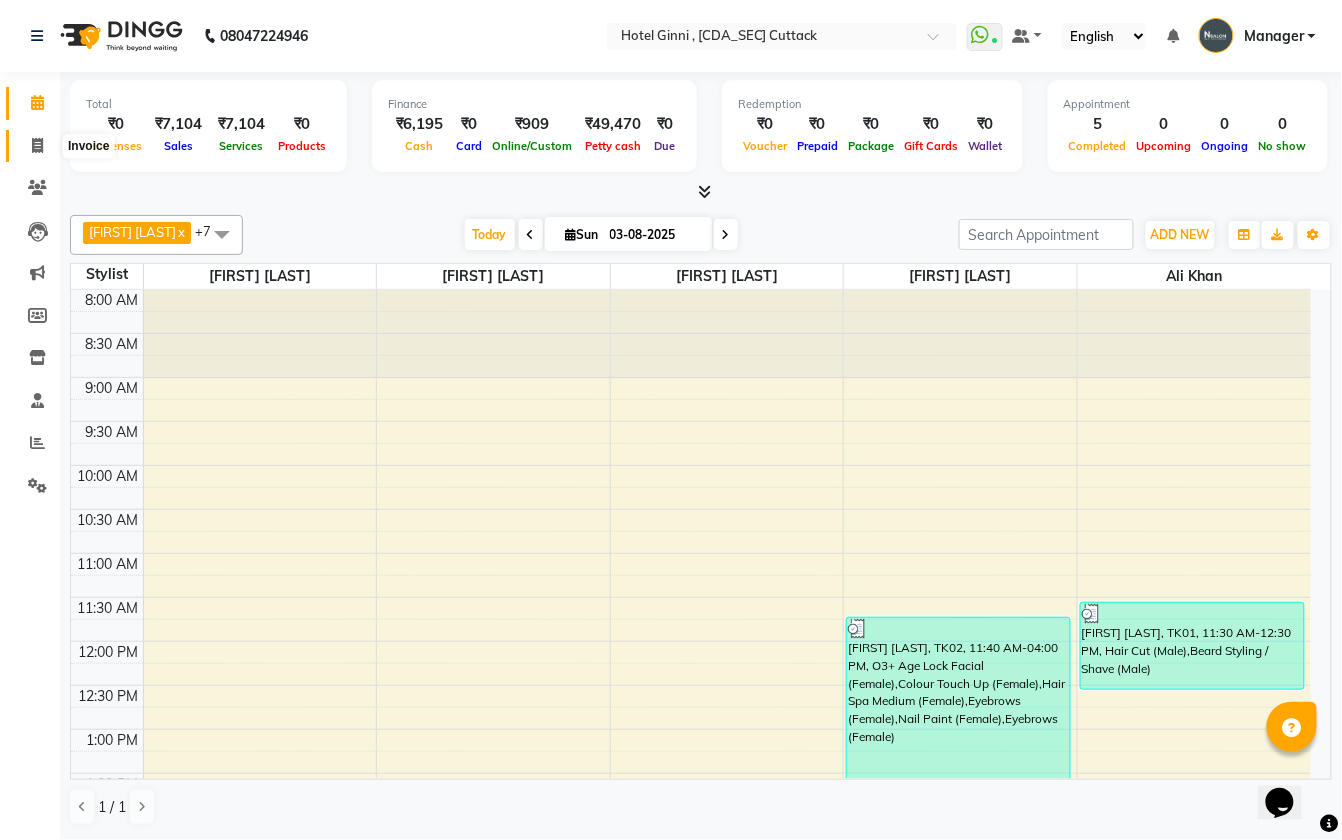click 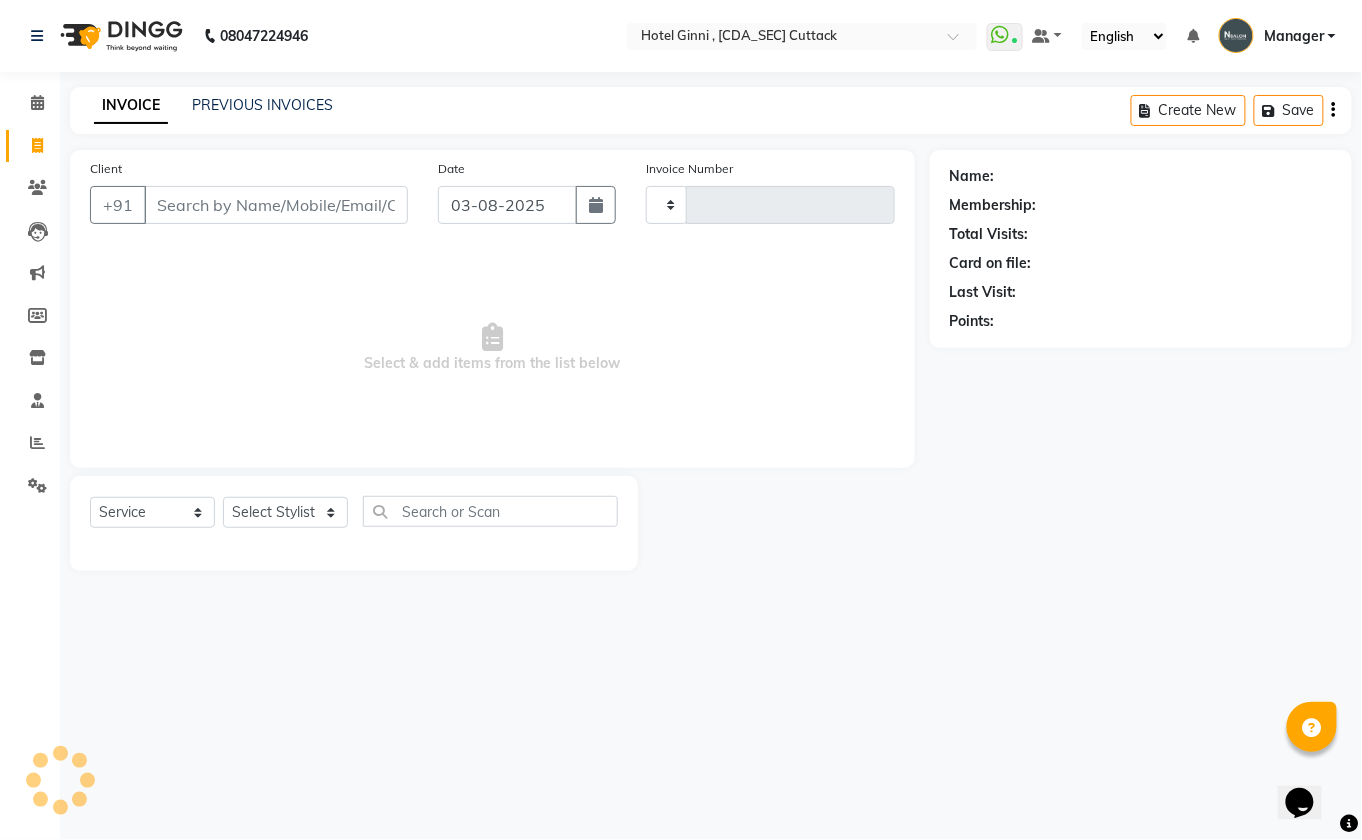 click on "INVOICE PREVIOUS INVOICES Create New   Save" 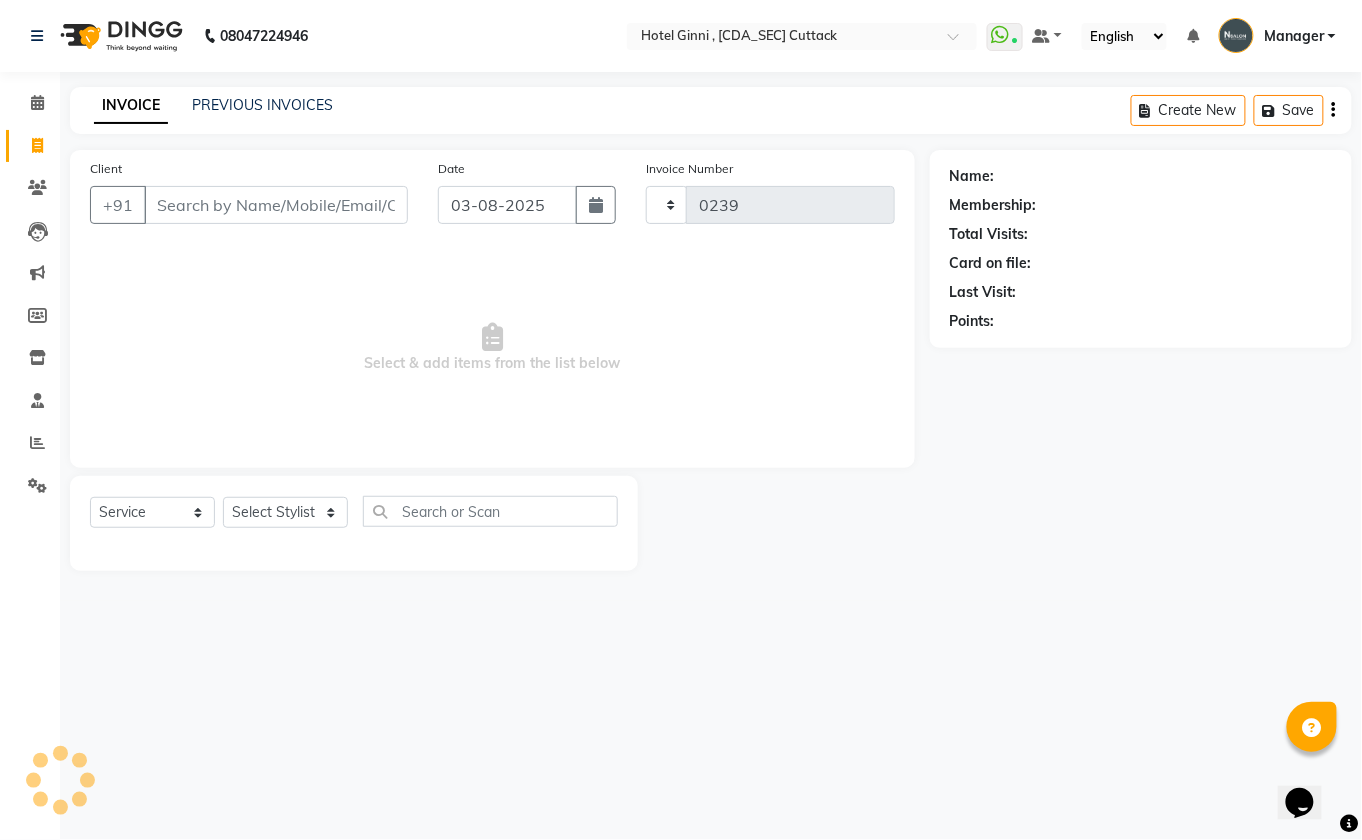 select on "7840" 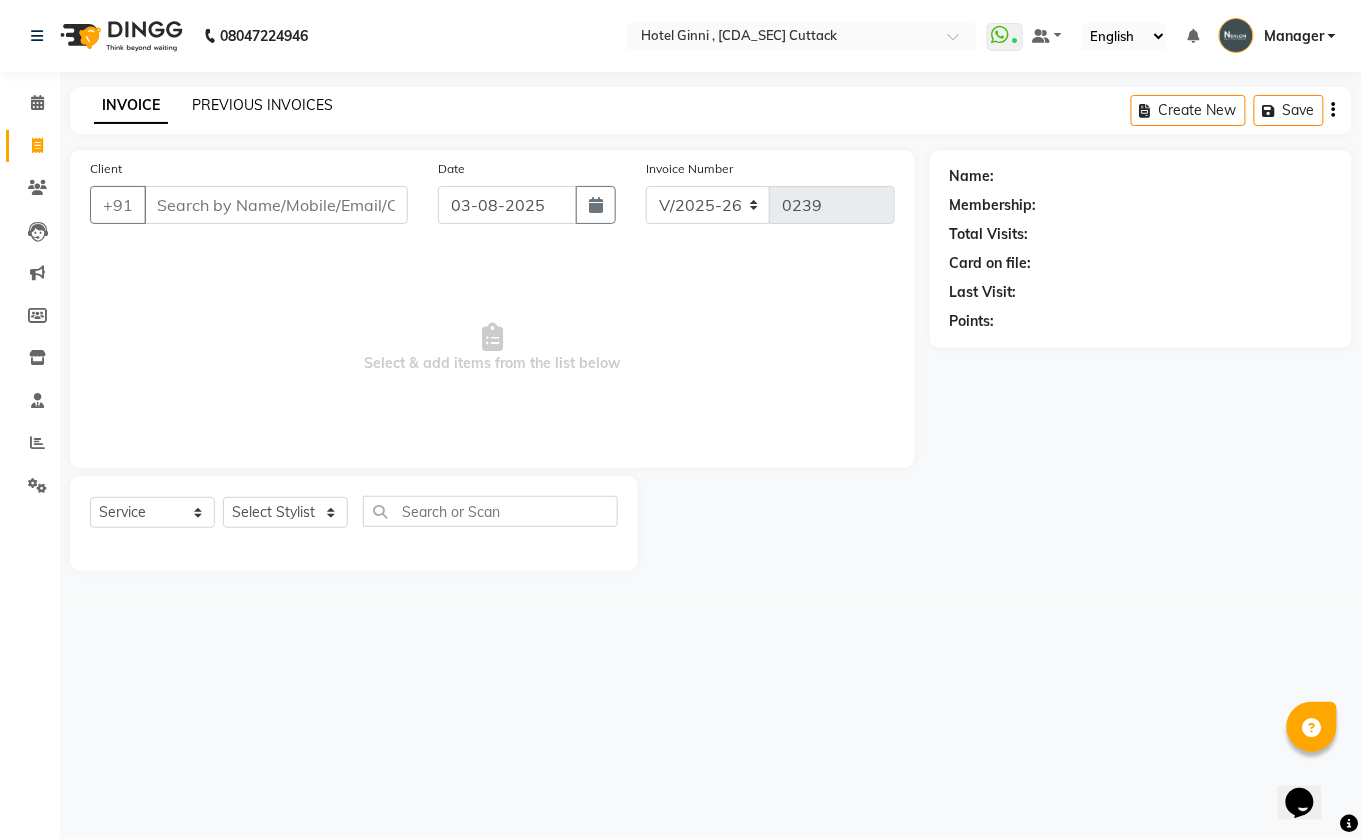 click on "PREVIOUS INVOICES" 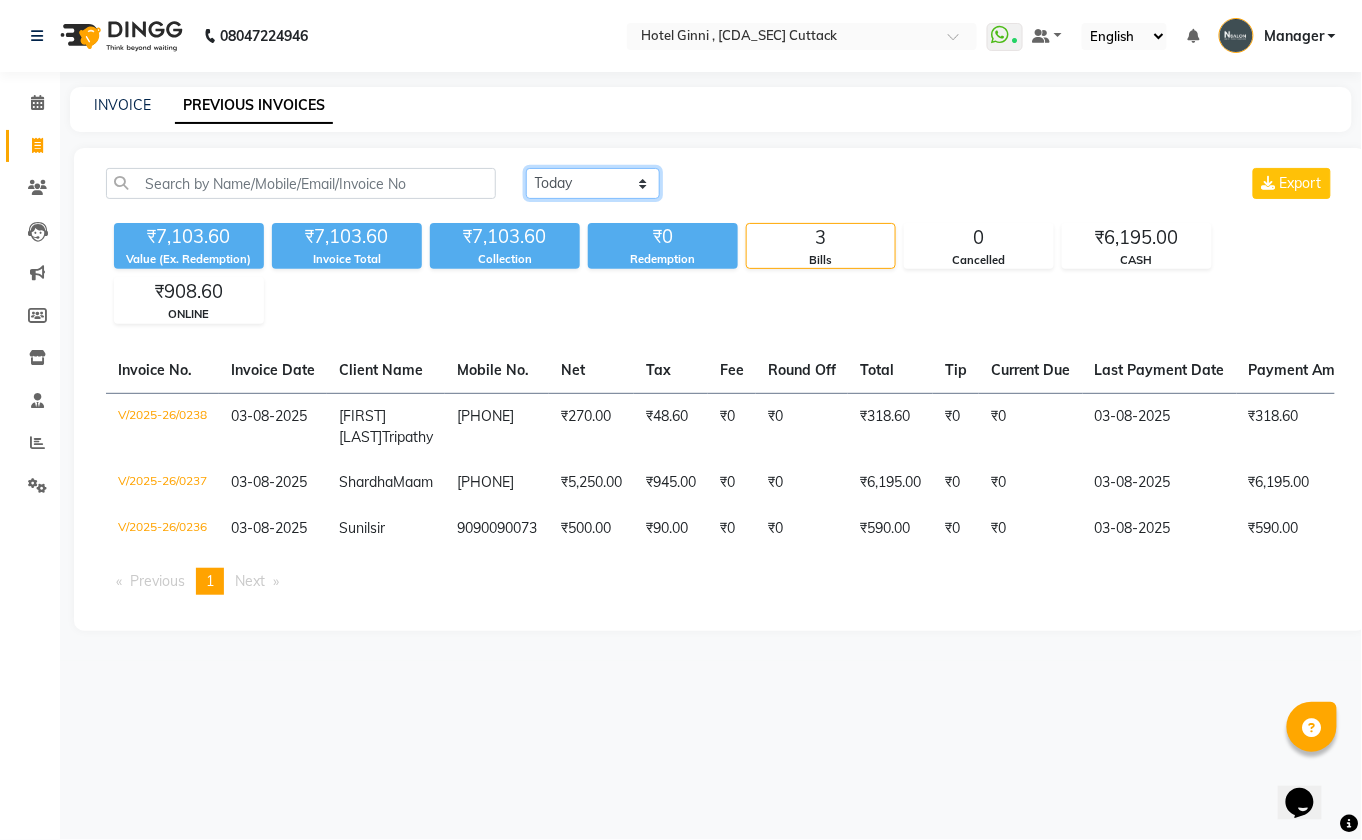 click on "Today Yesterday Custom Range" 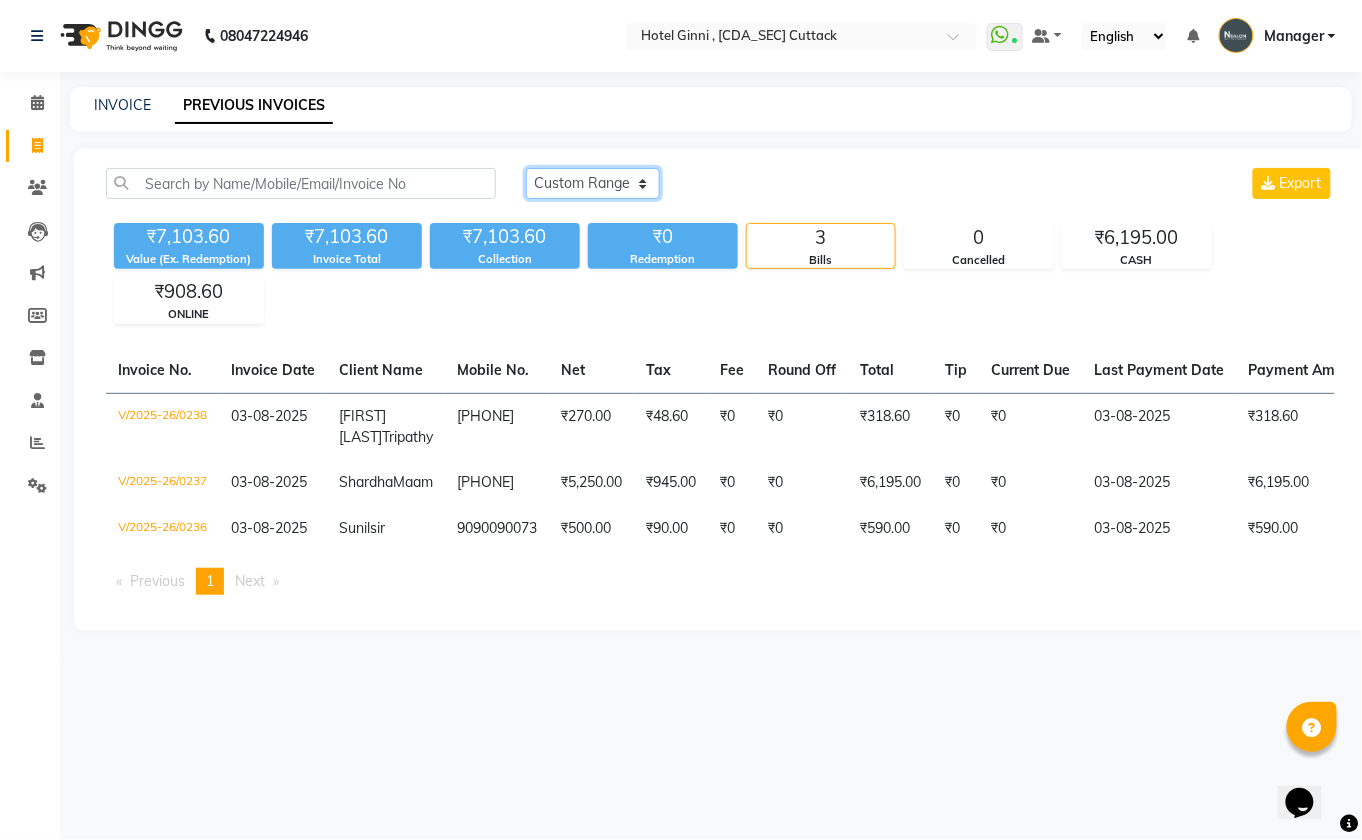 click on "Today Yesterday Custom Range" 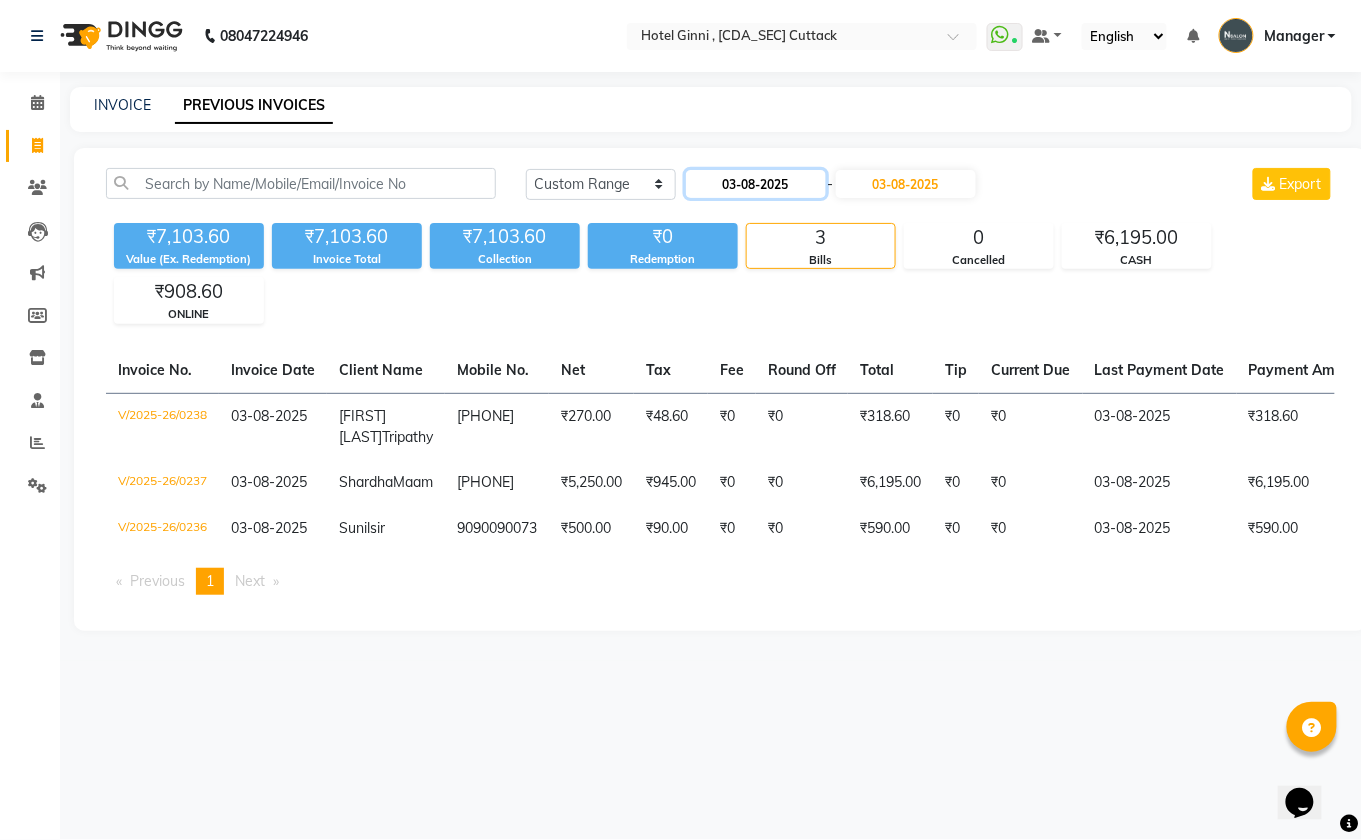 click on "03-08-2025" 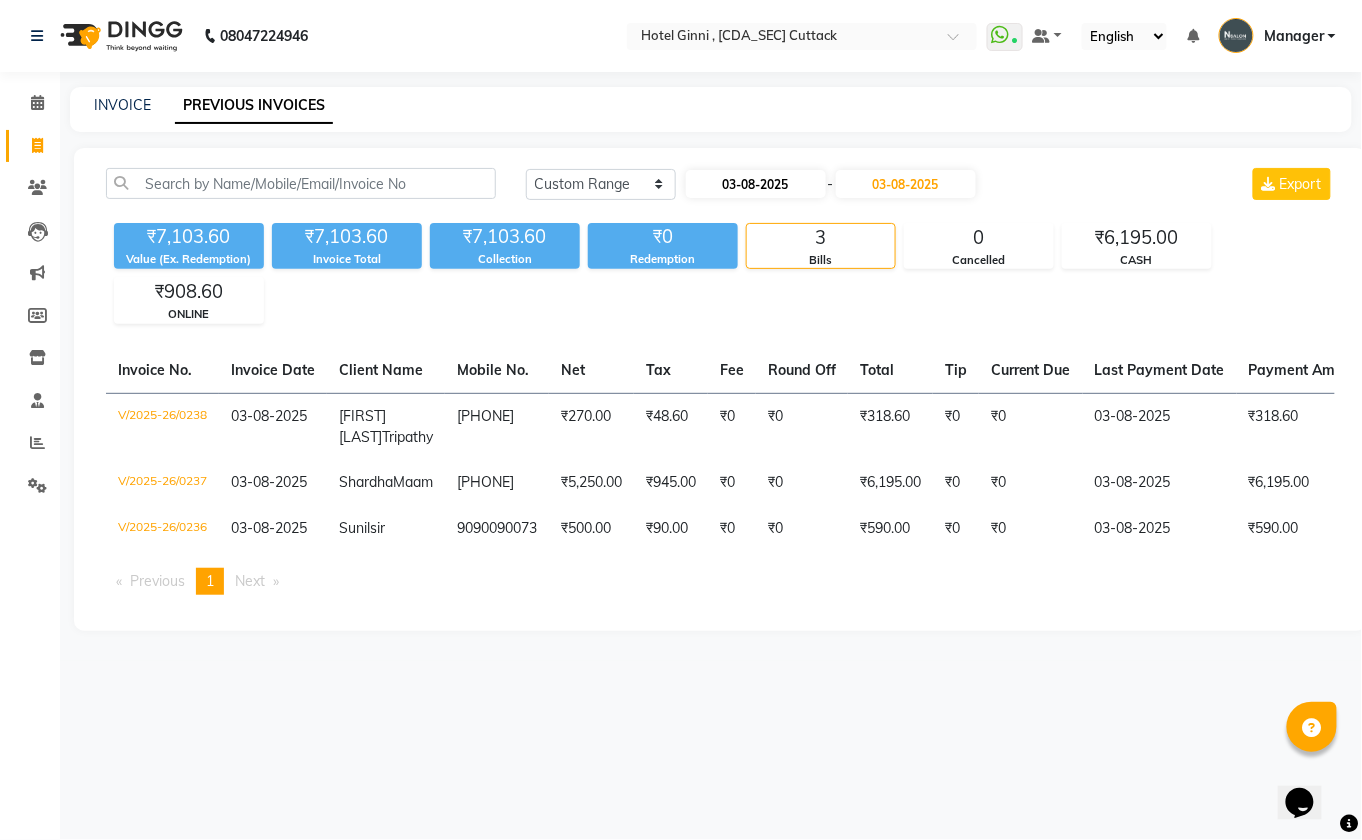 select on "8" 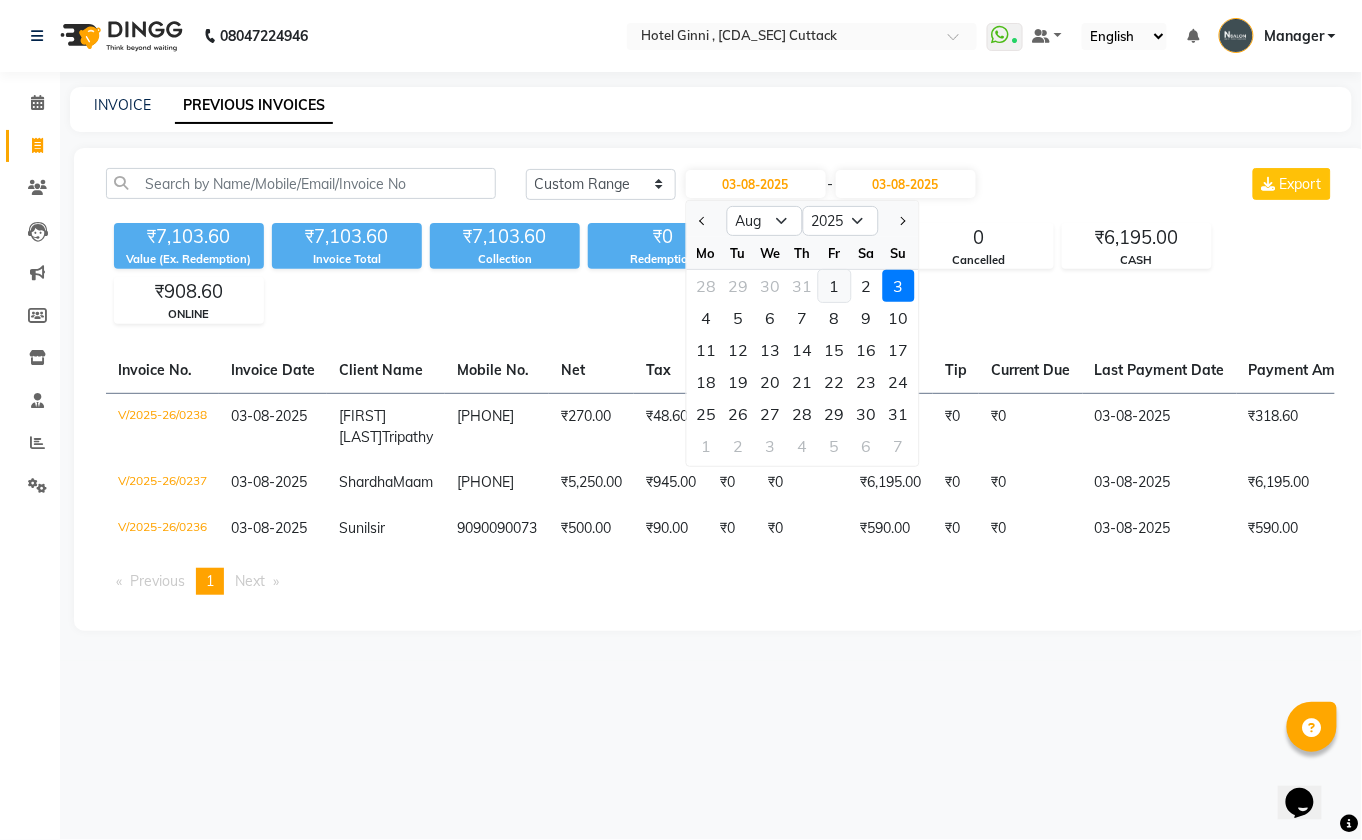 click on "1" 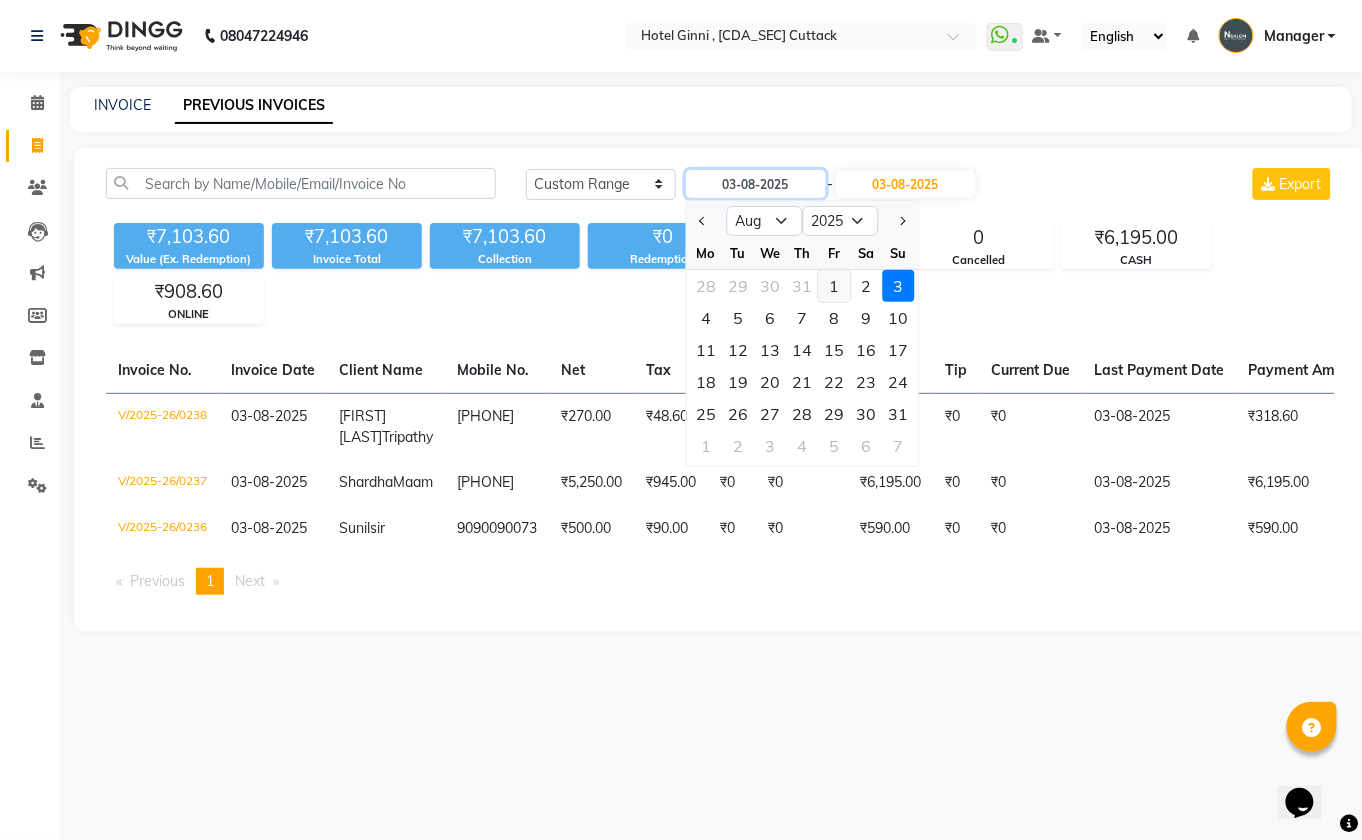 type on "01-08-2025" 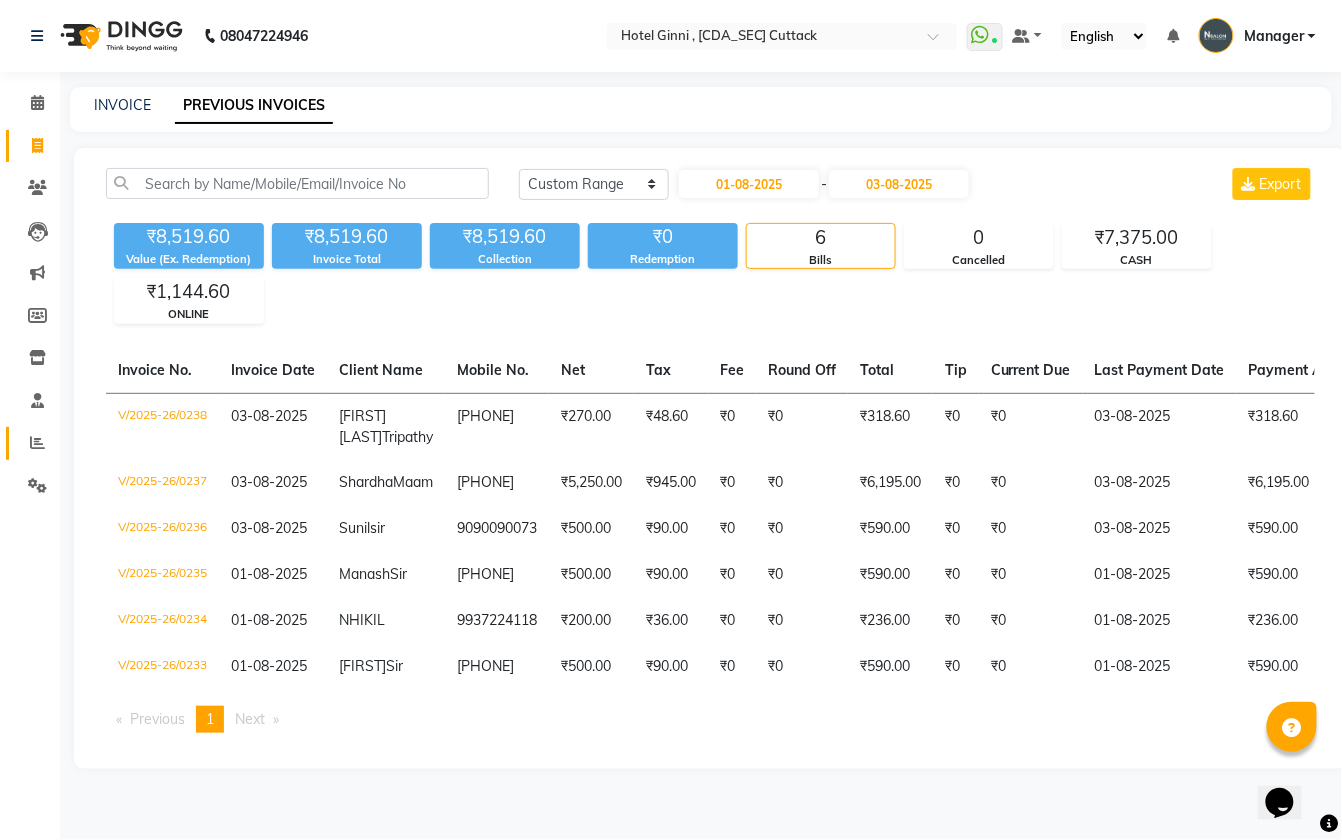 click on "Reports" 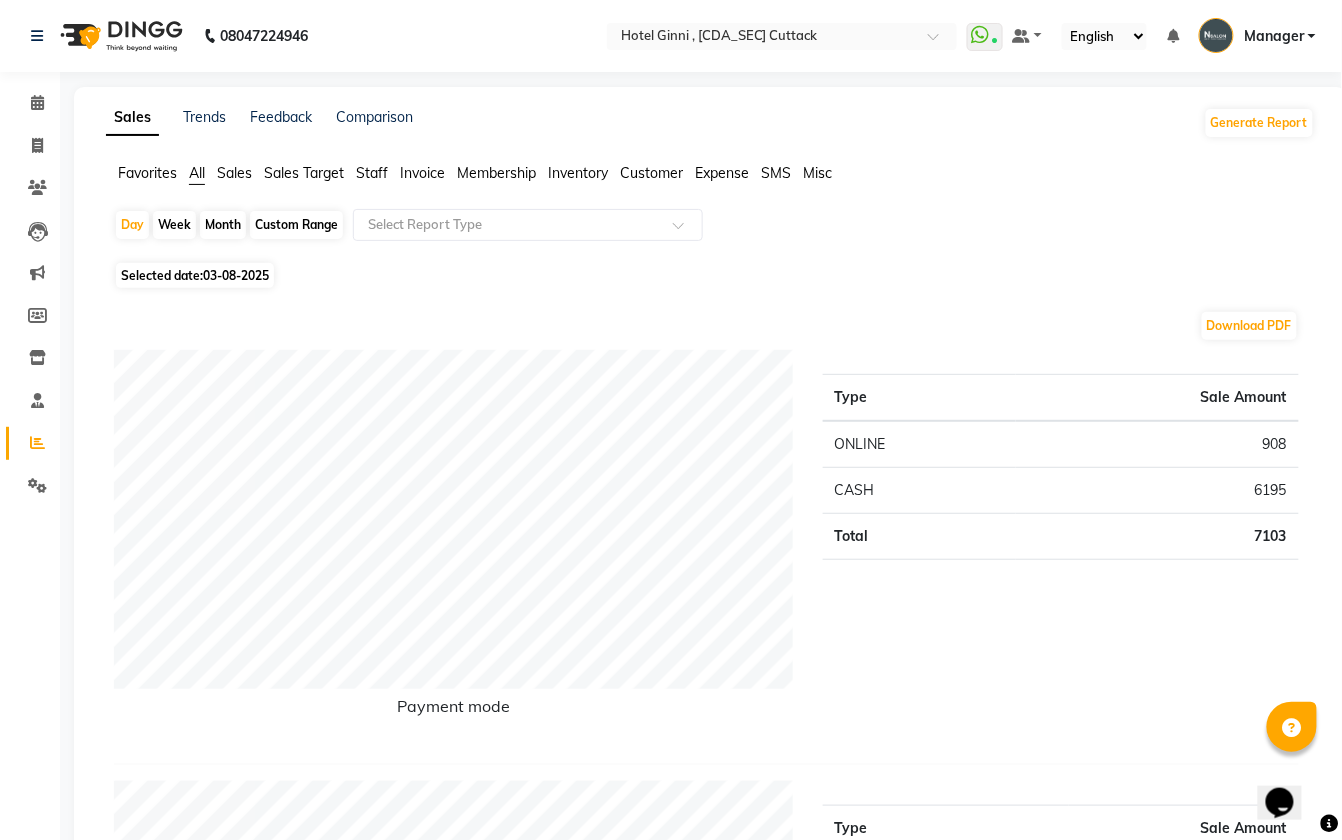 click on "Expense" 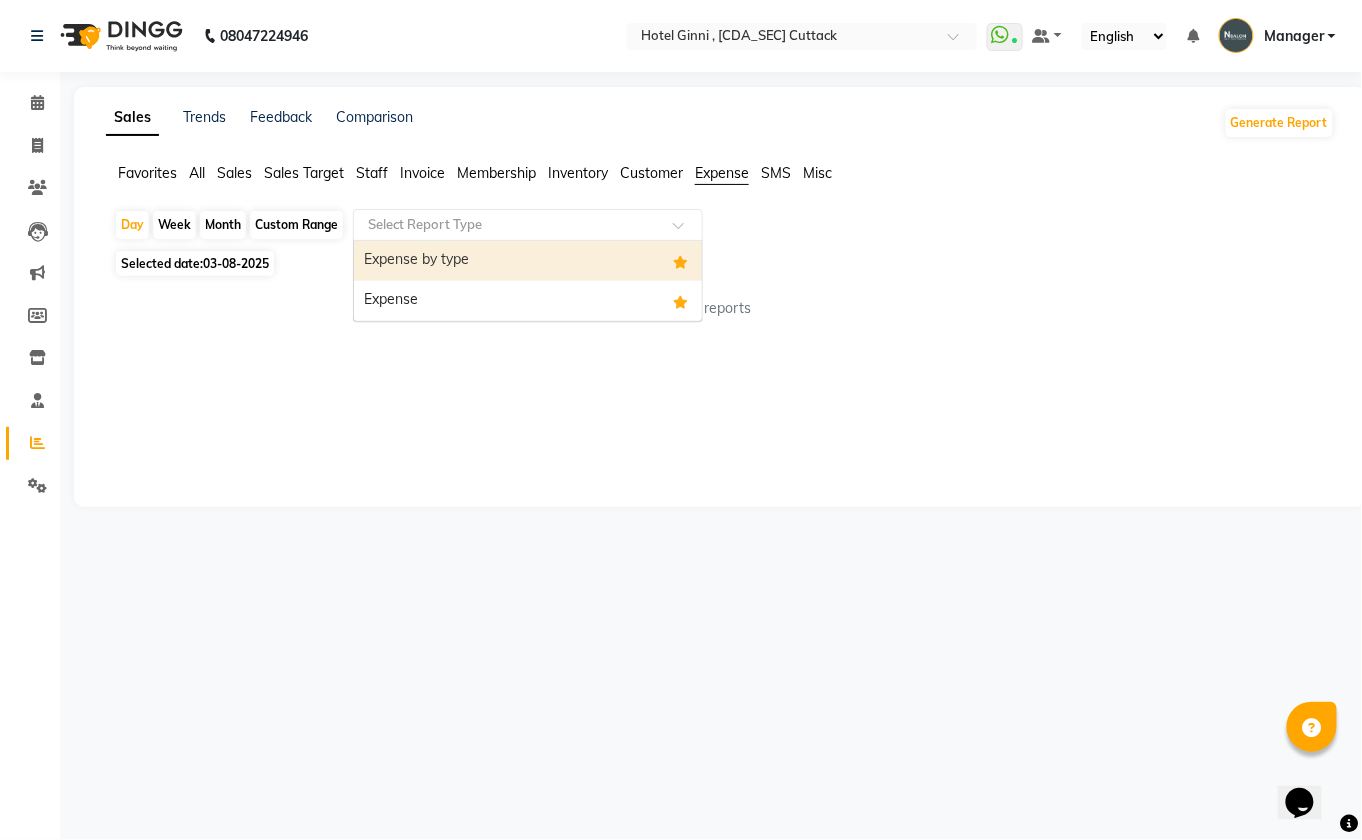 click on "Select Report Type" 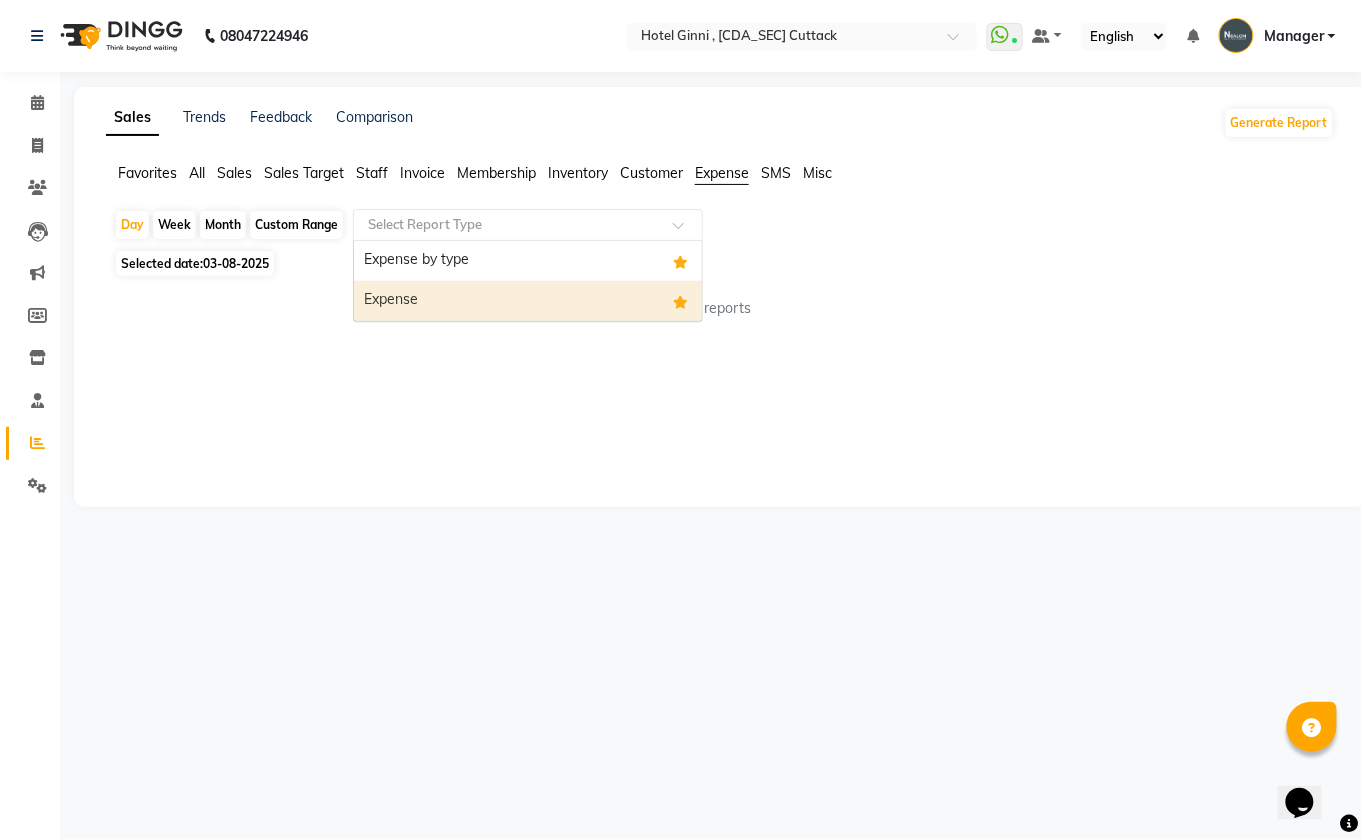 click on "Expense" at bounding box center (528, 301) 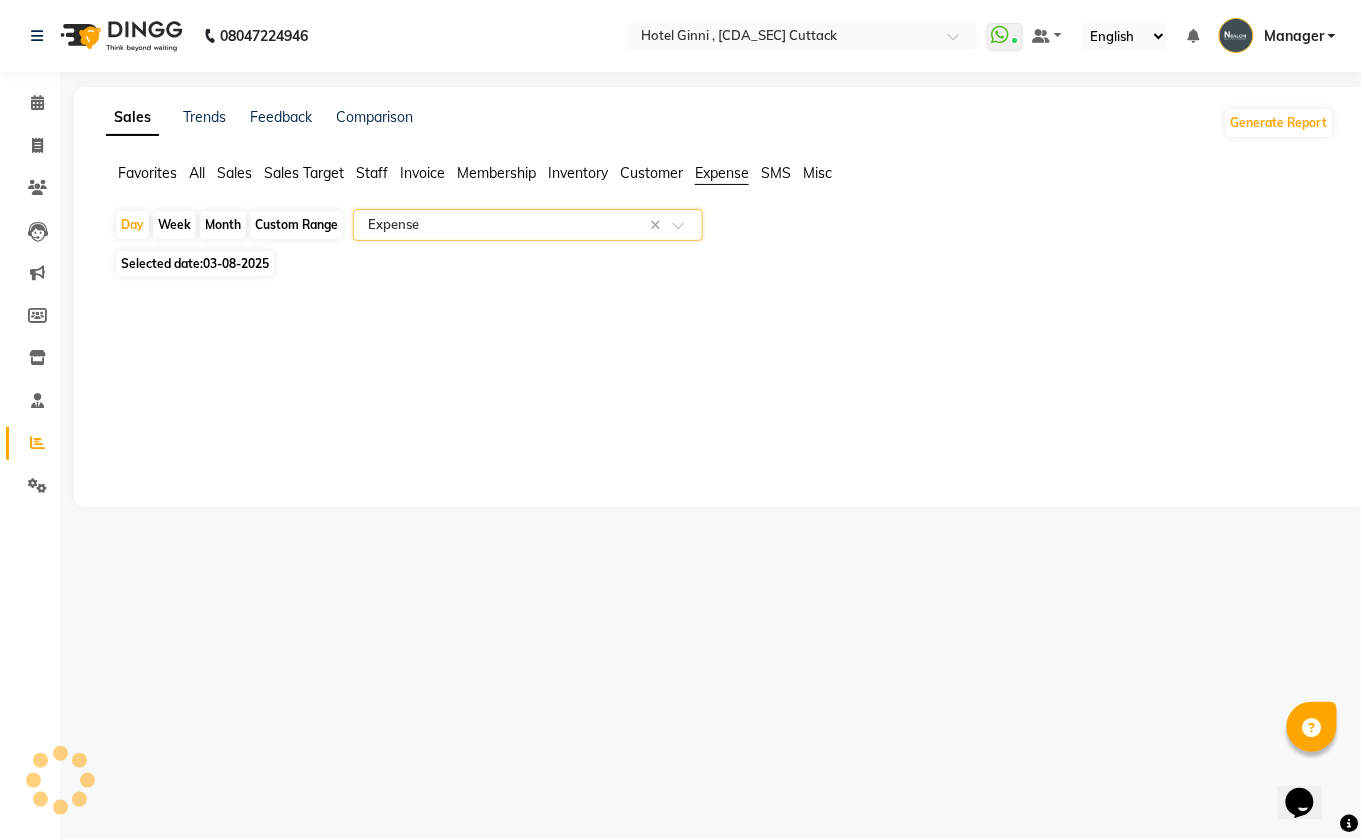 select on "full_report" 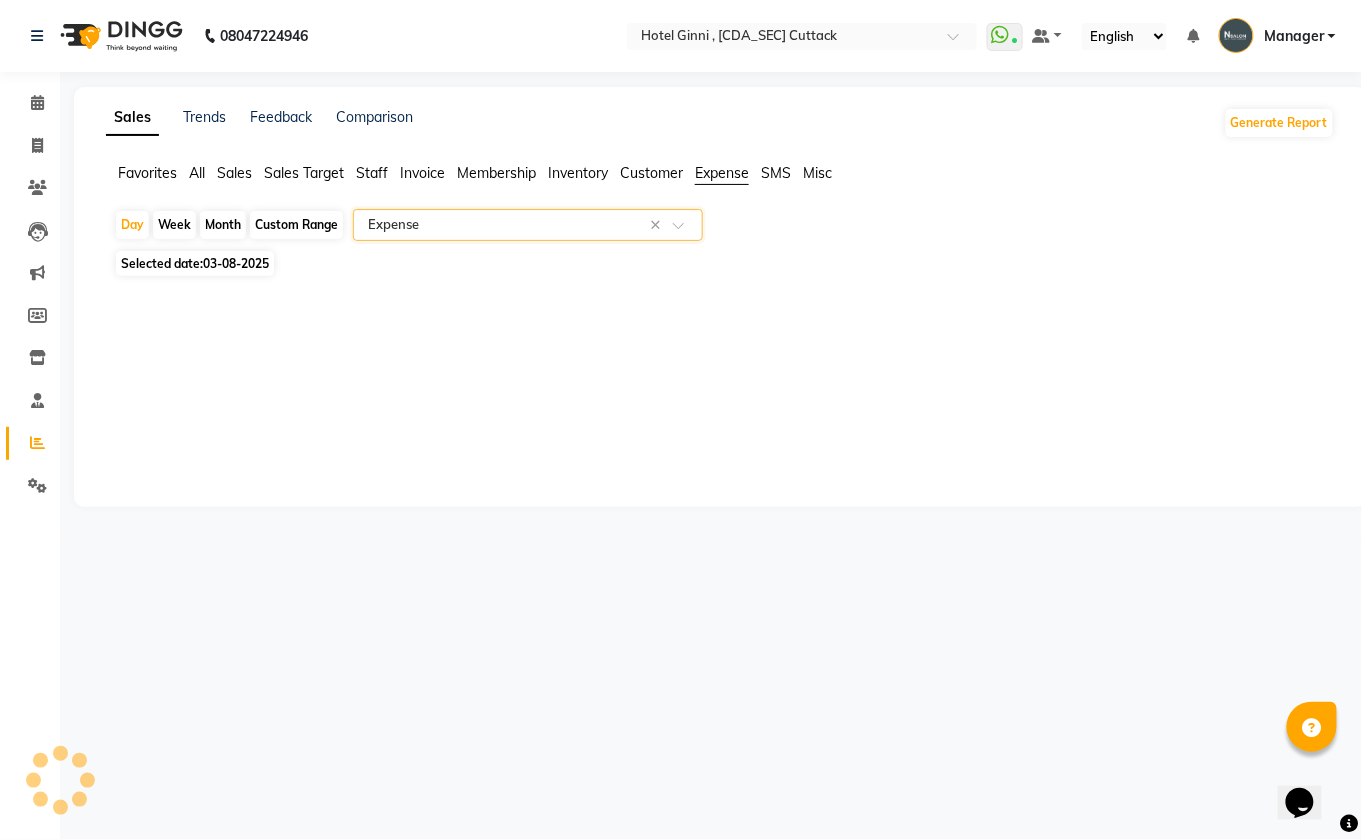 select on "csv" 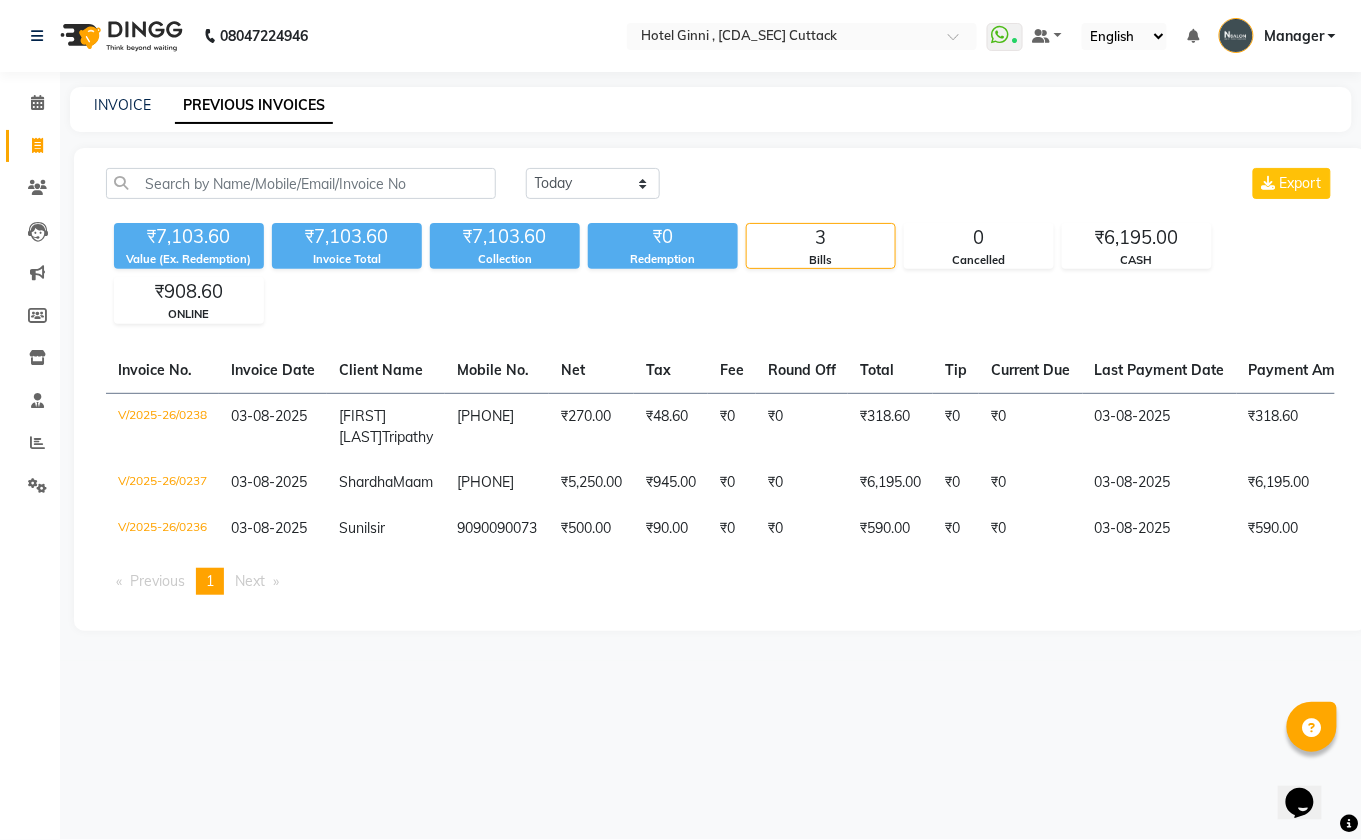 select on "service" 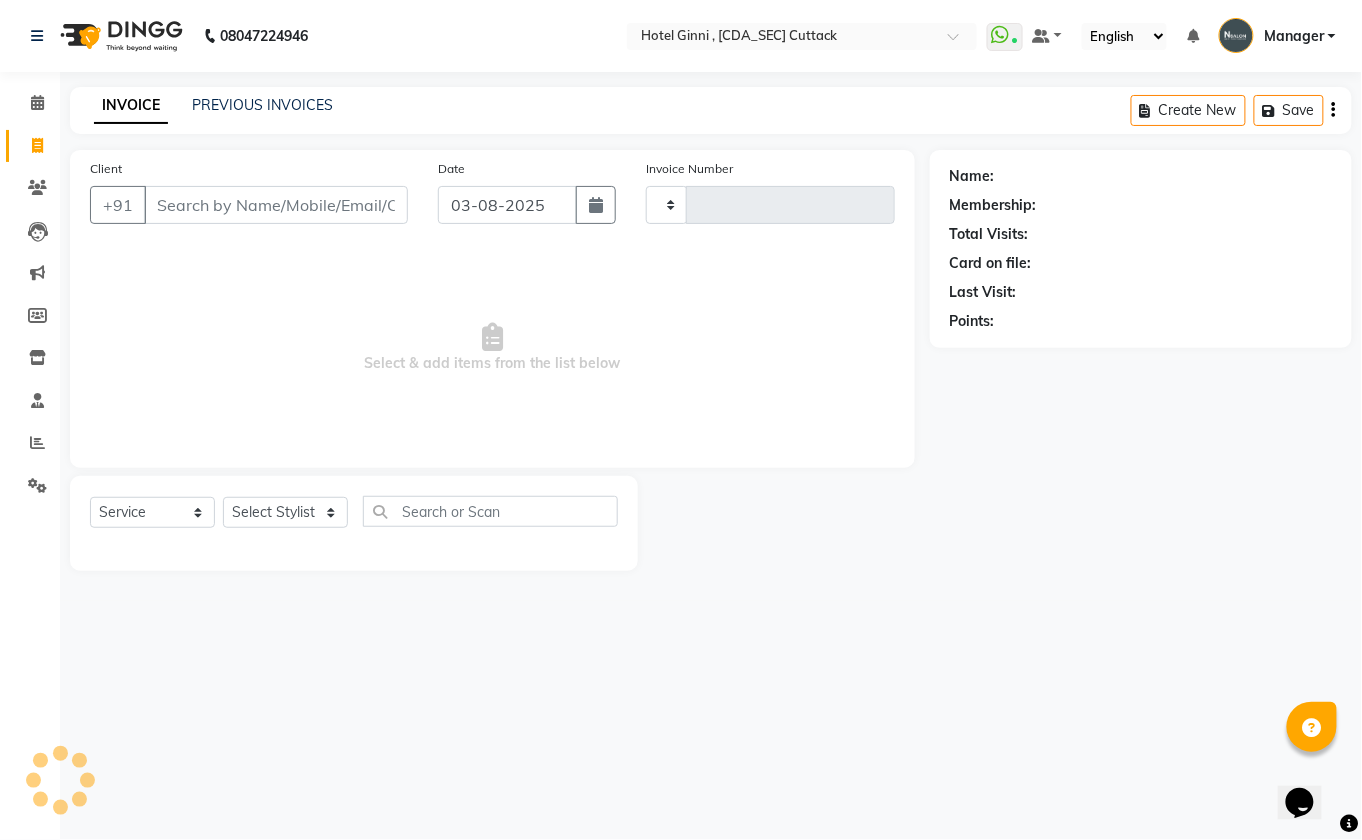 type on "0239" 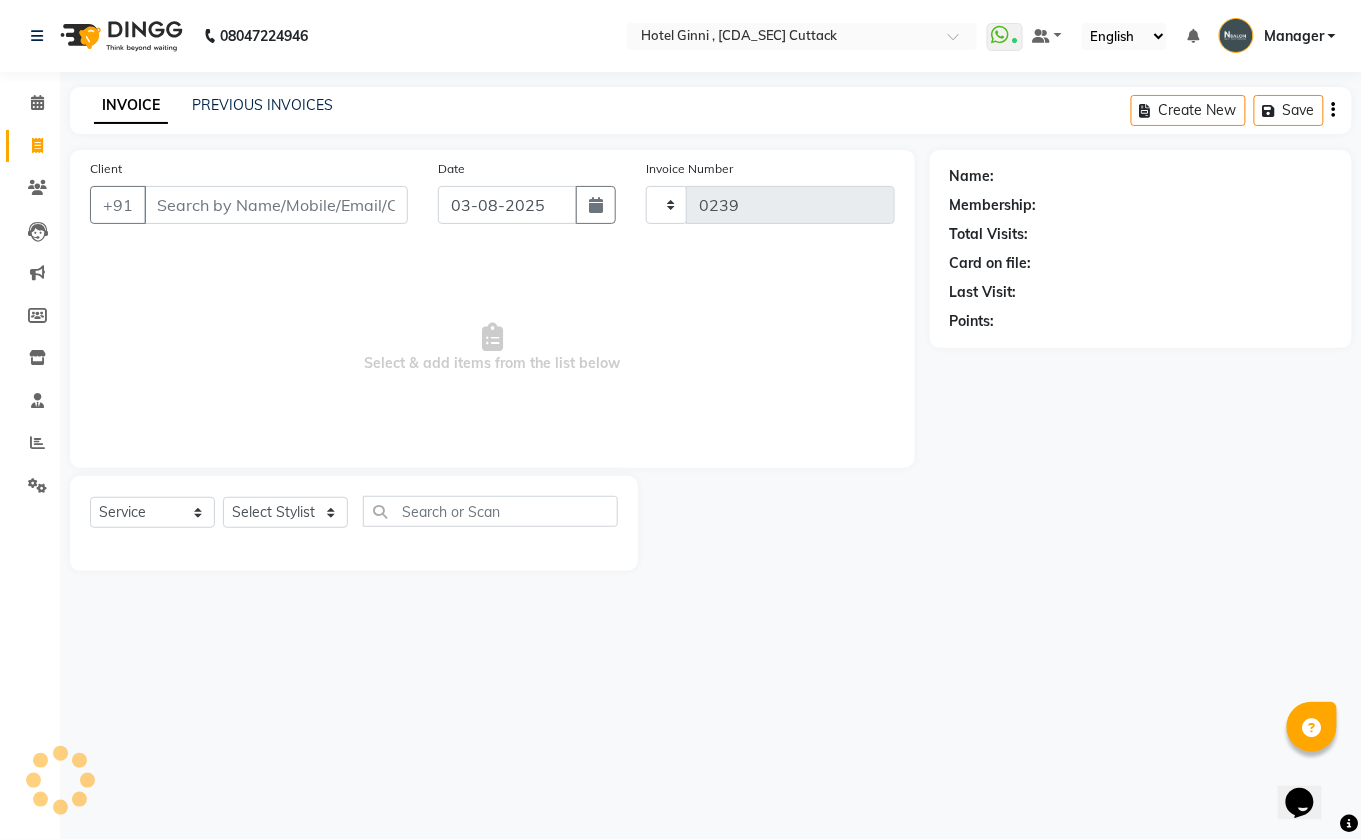 select on "7840" 